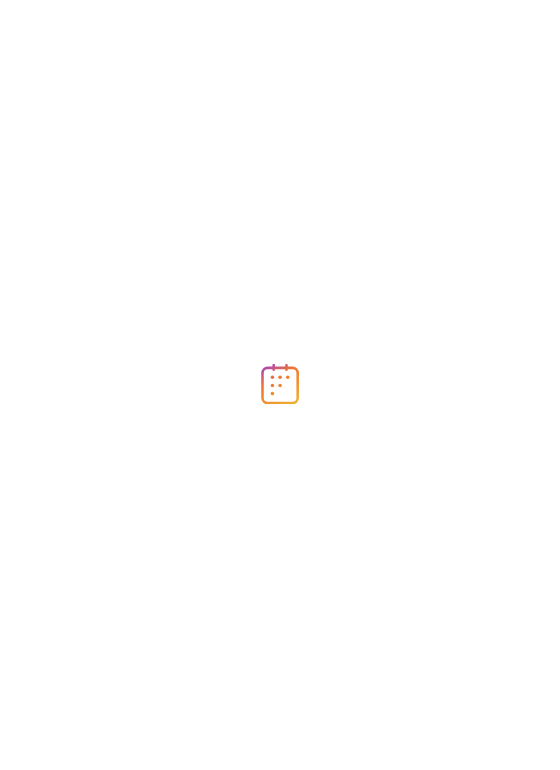scroll, scrollTop: 0, scrollLeft: 0, axis: both 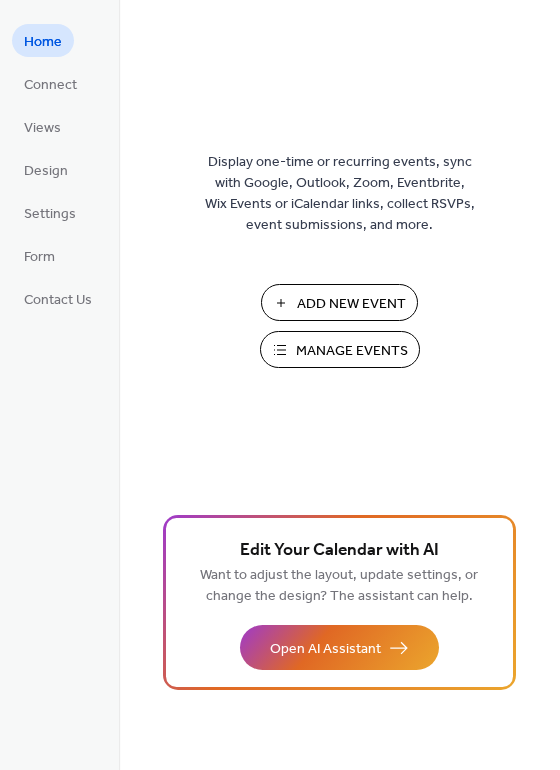 click on "Manage Events" at bounding box center (352, 351) 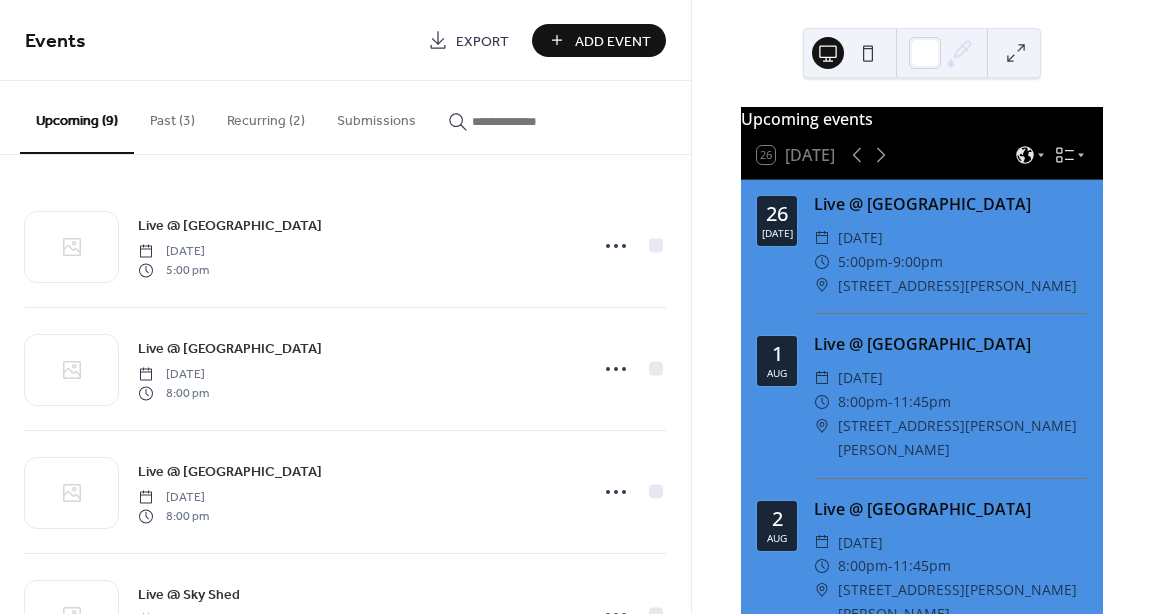 scroll, scrollTop: 0, scrollLeft: 0, axis: both 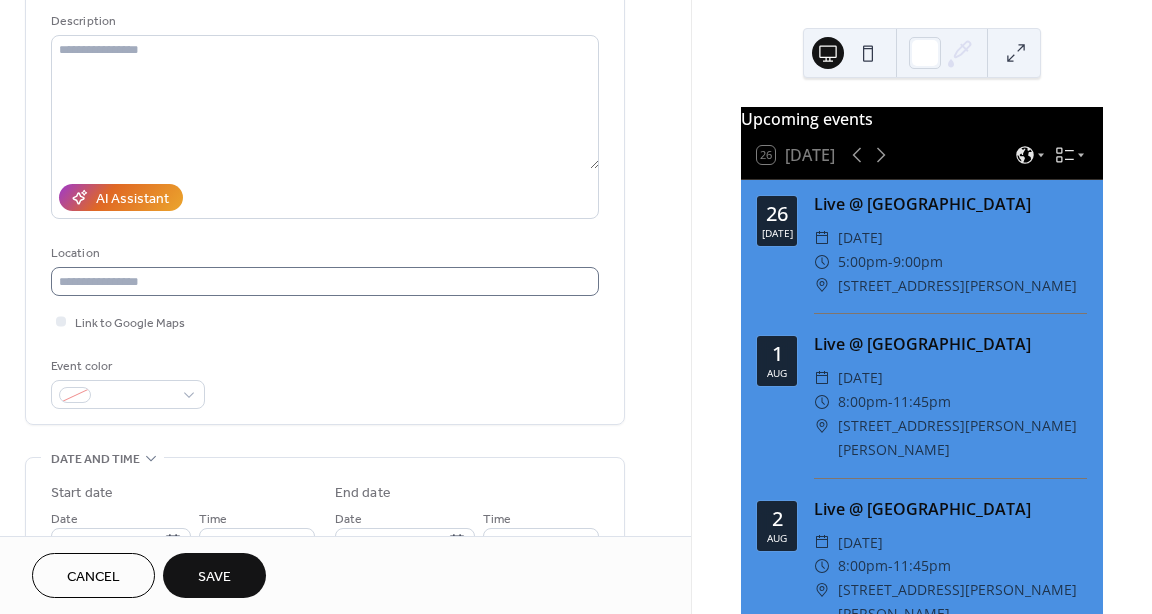 type on "**********" 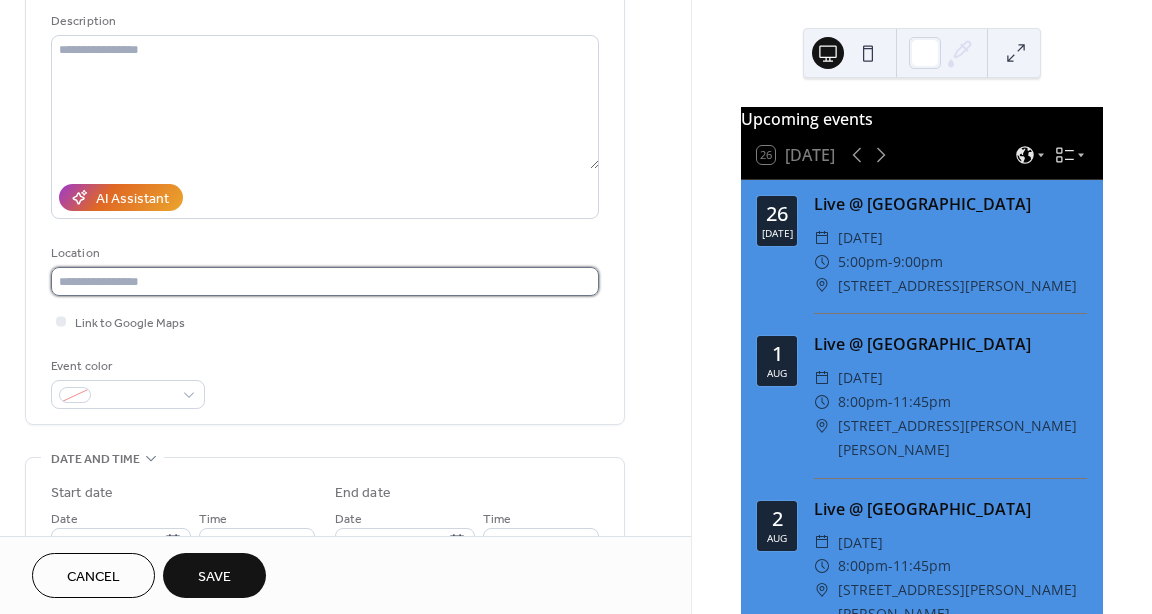 click at bounding box center (325, 281) 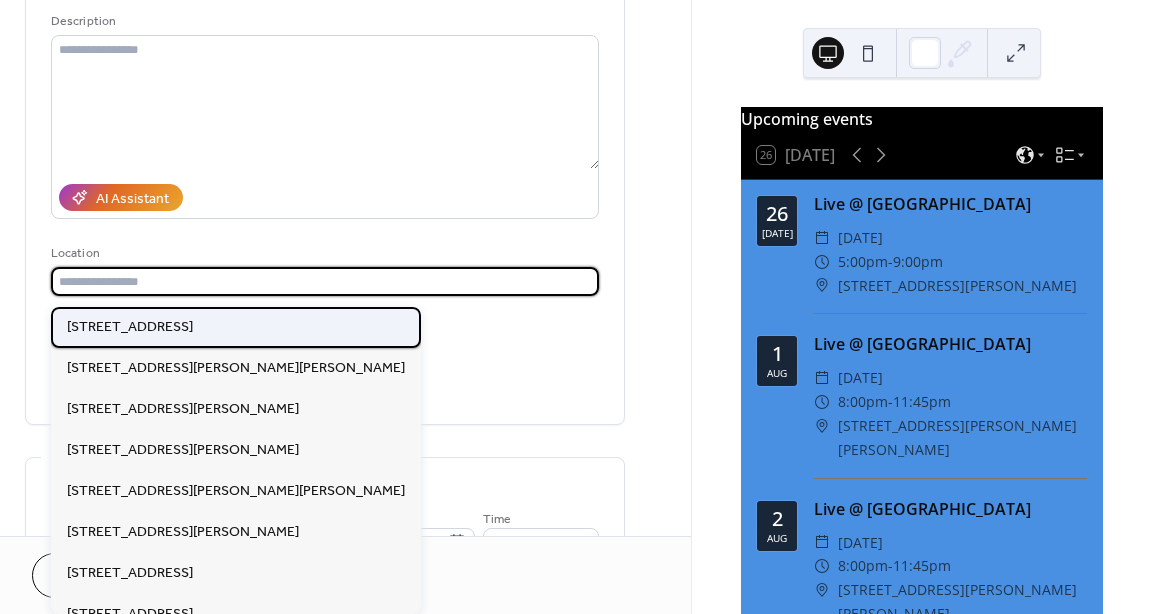 click on "[STREET_ADDRESS]" at bounding box center [130, 327] 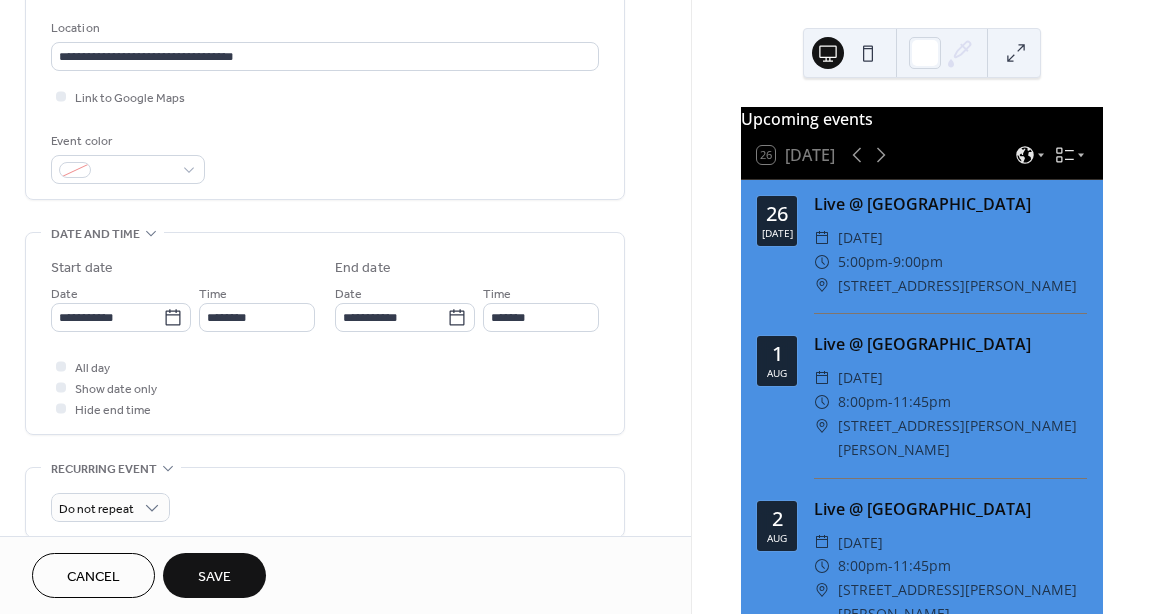 scroll, scrollTop: 418, scrollLeft: 0, axis: vertical 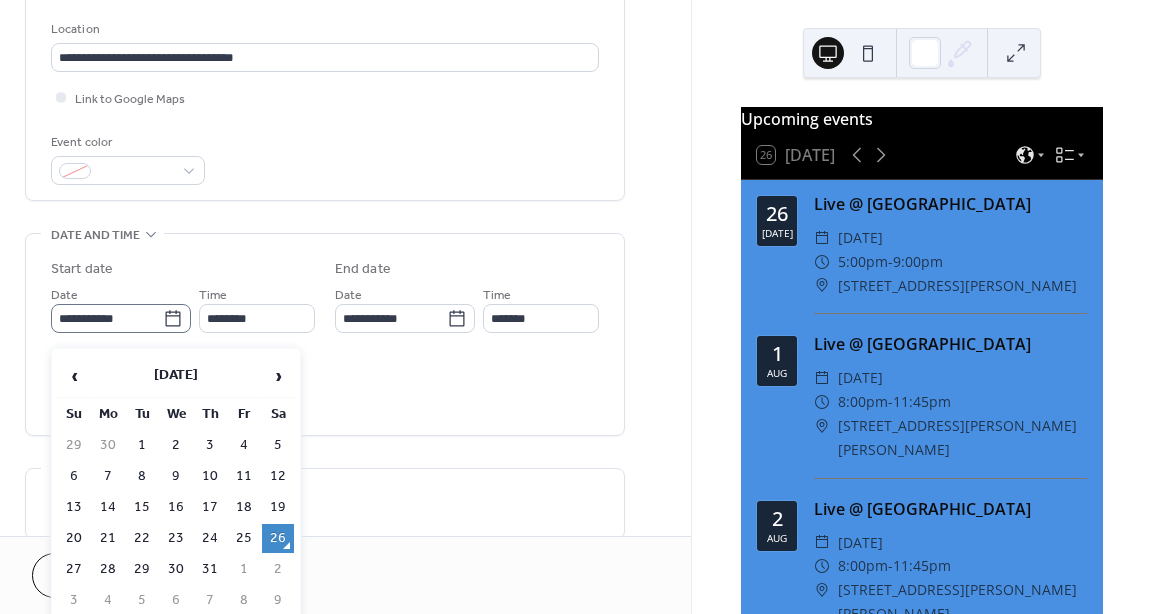 click 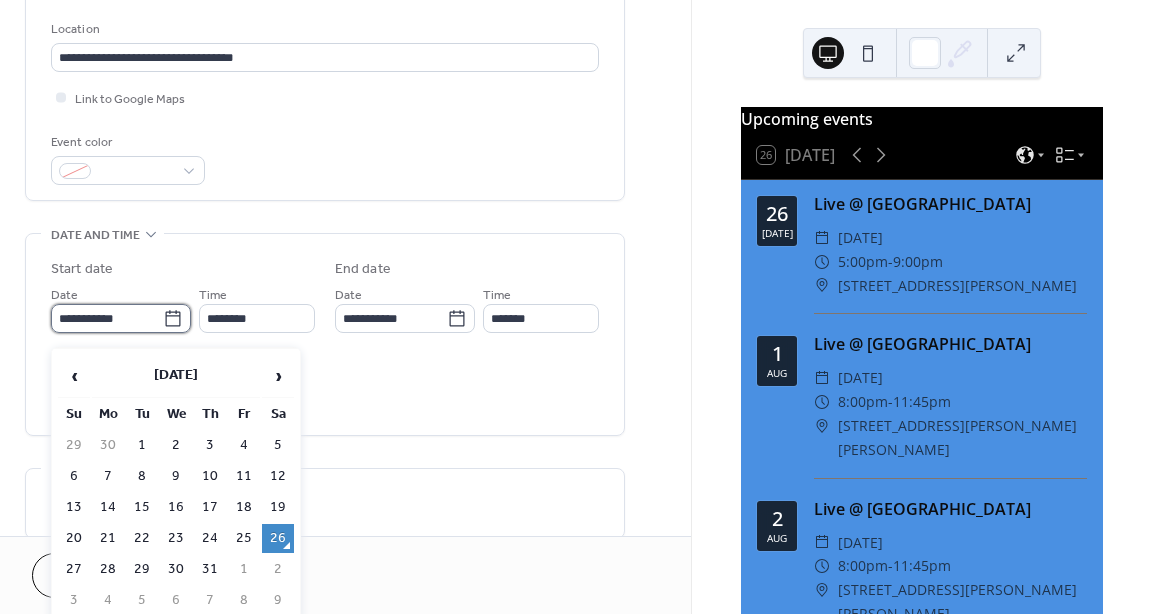 click on "**********" at bounding box center (107, 318) 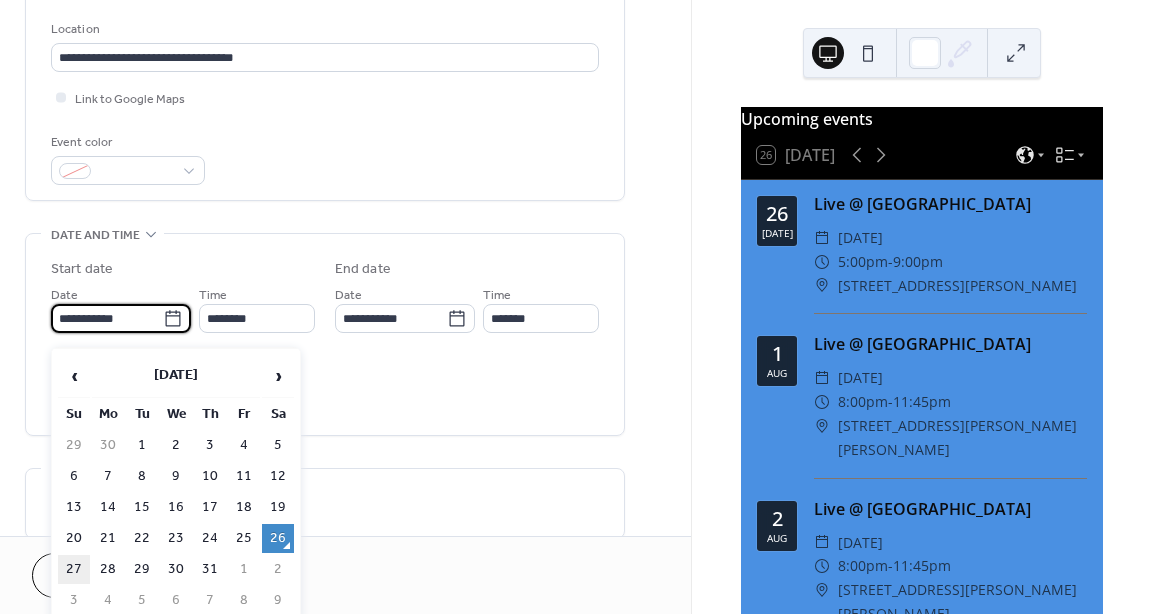 click on "27" at bounding box center (74, 569) 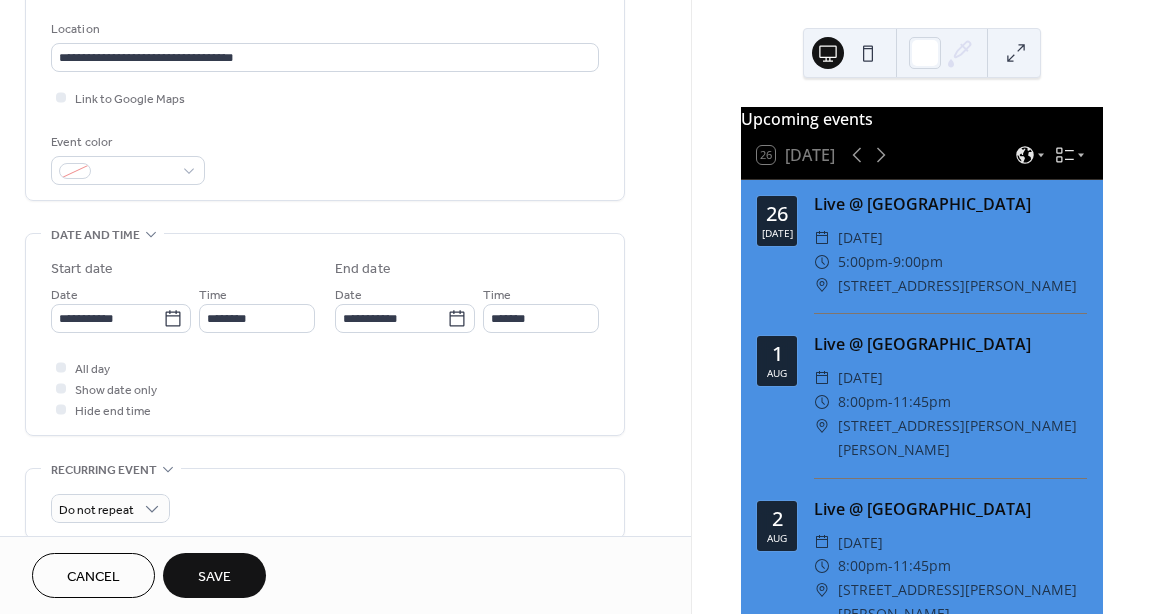 type on "**********" 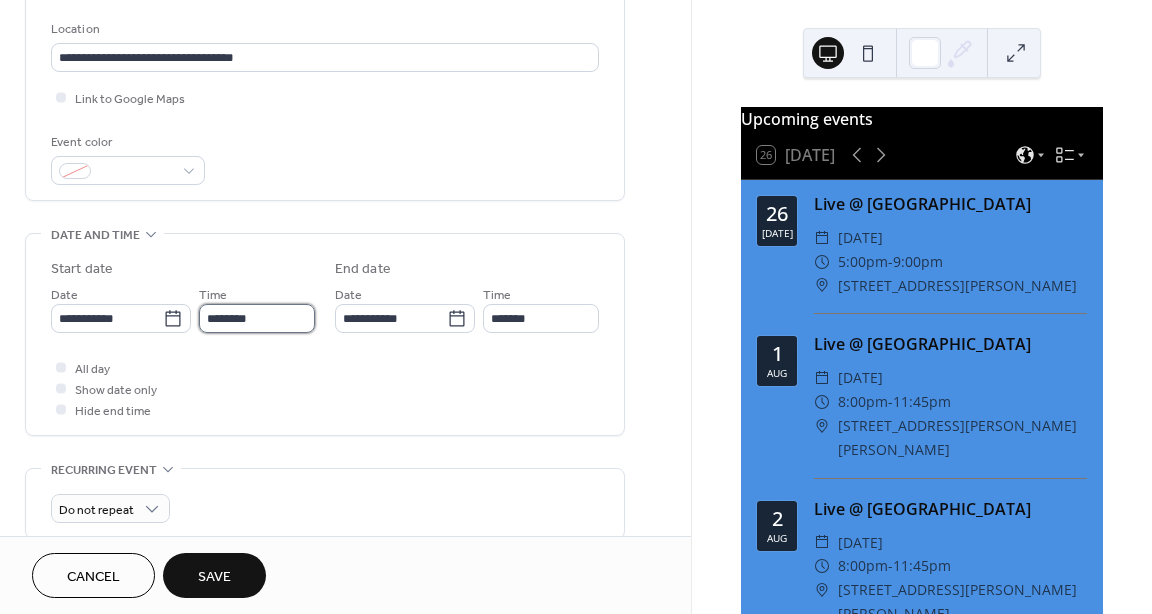 click on "********" at bounding box center (257, 318) 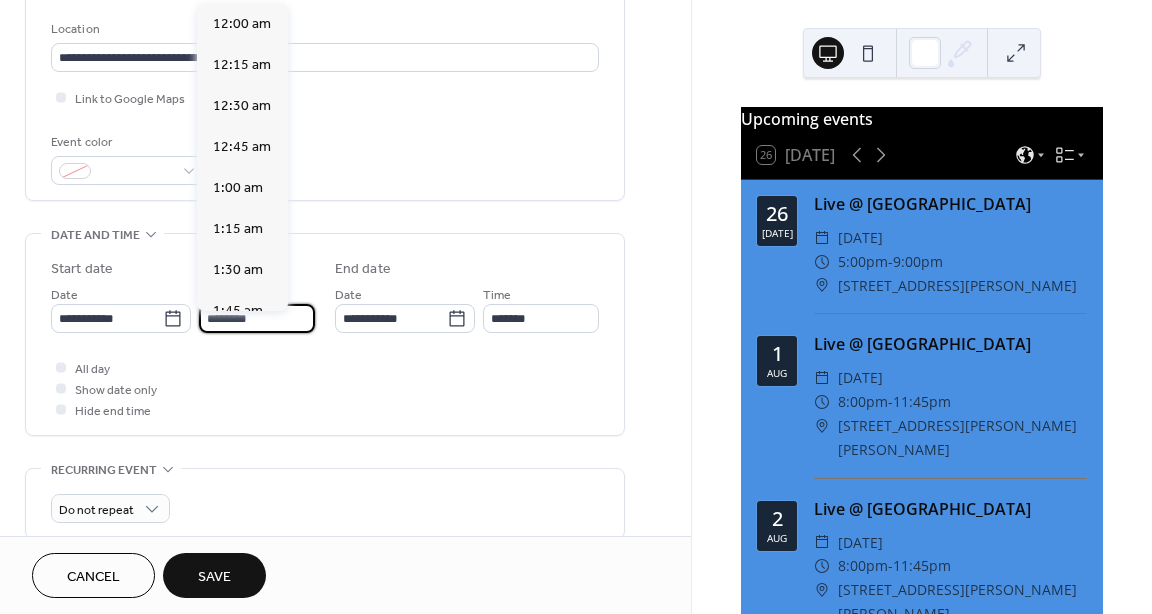 click on "********" at bounding box center (257, 318) 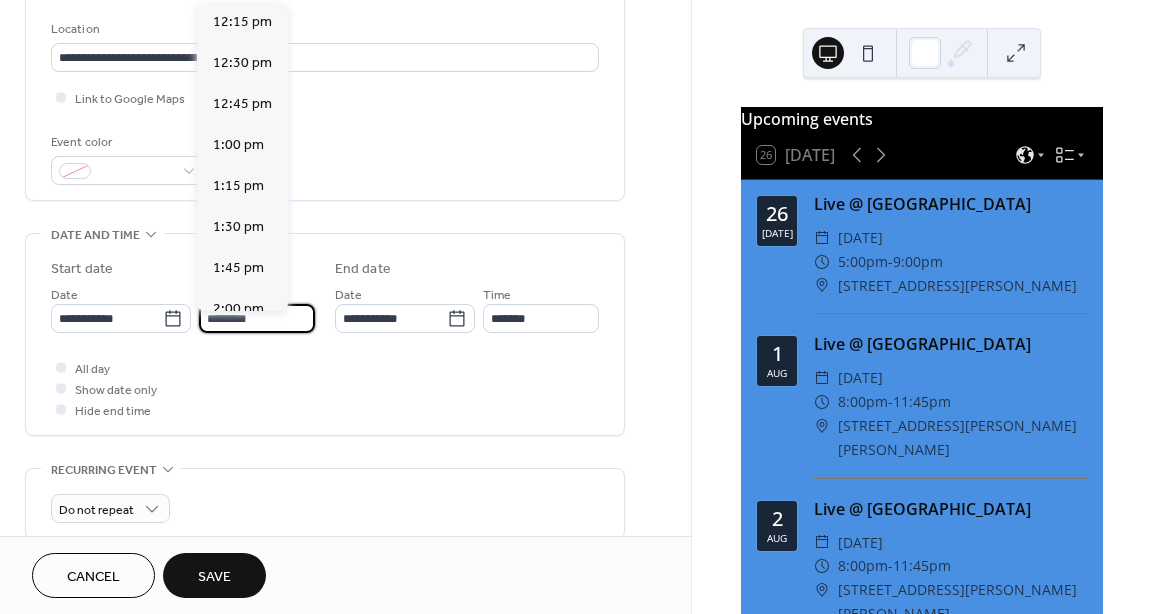 click on "********" at bounding box center (257, 318) 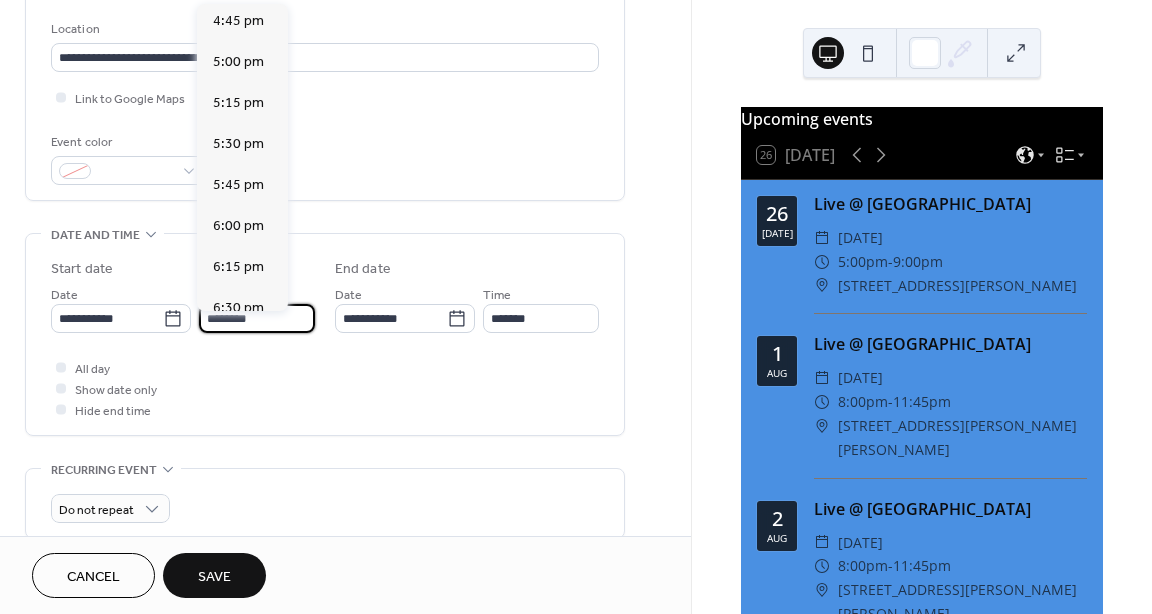 scroll, scrollTop: 2749, scrollLeft: 0, axis: vertical 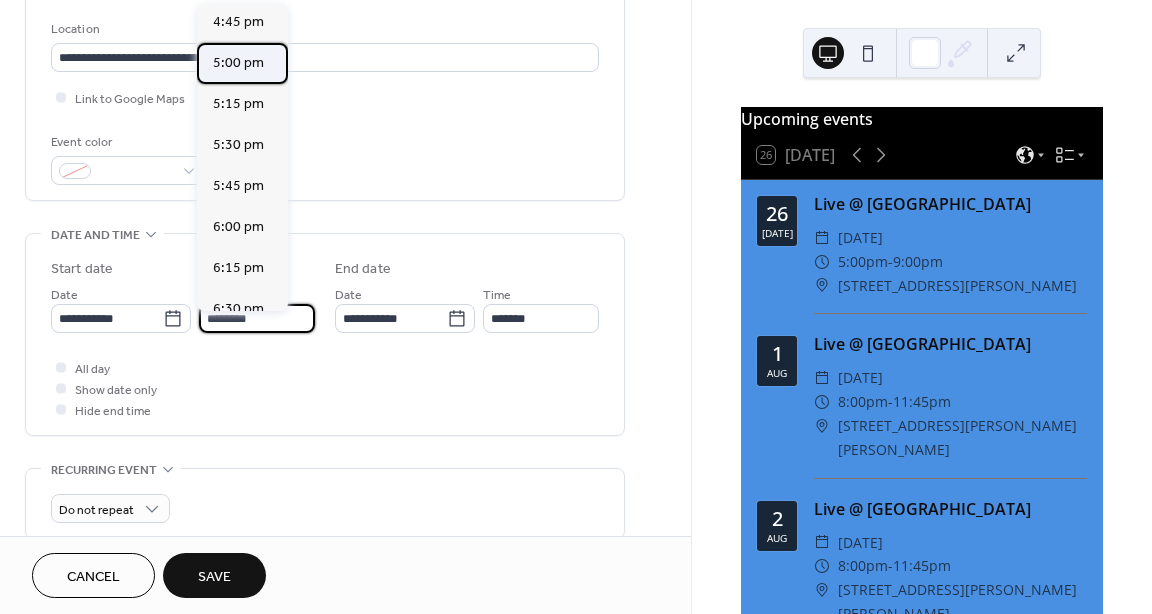 click on "5:00 pm" at bounding box center (238, 63) 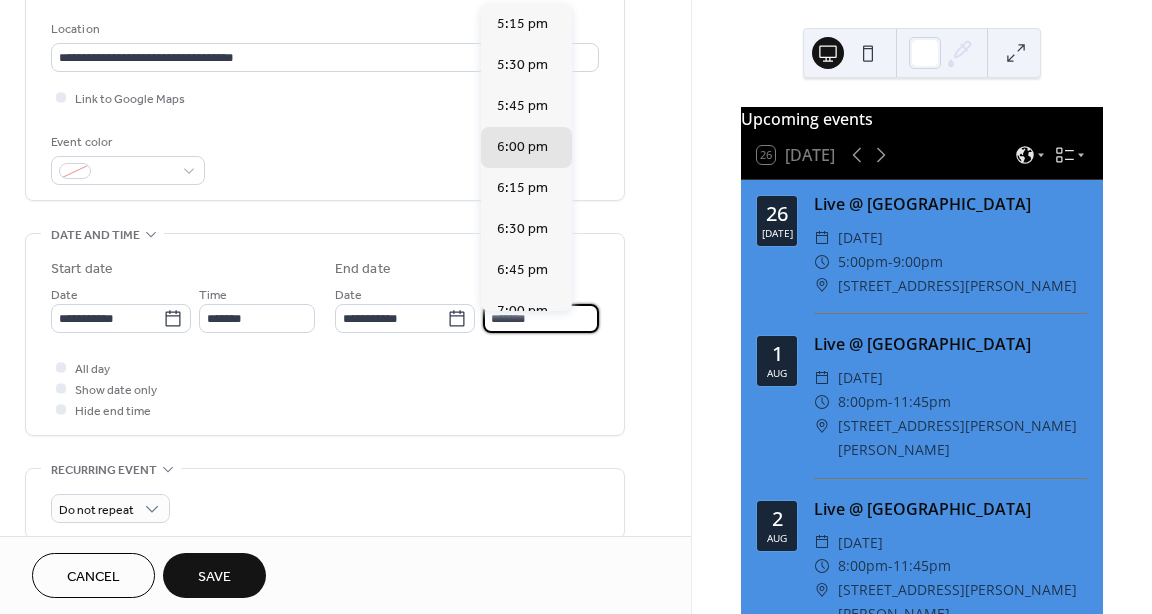 click on "*******" at bounding box center [541, 318] 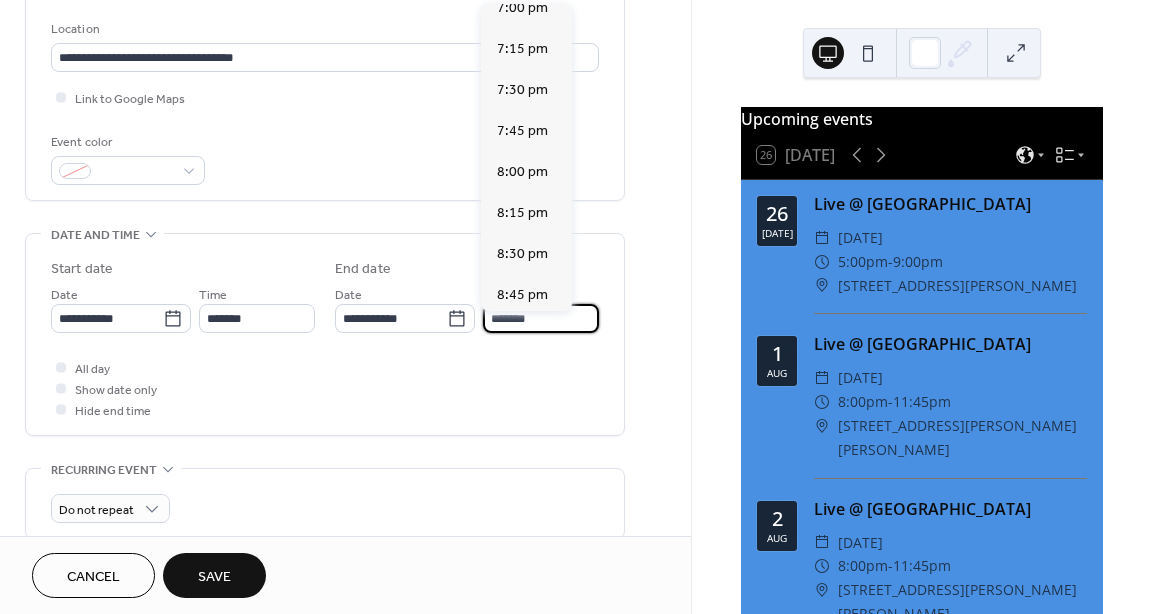 scroll, scrollTop: 312, scrollLeft: 0, axis: vertical 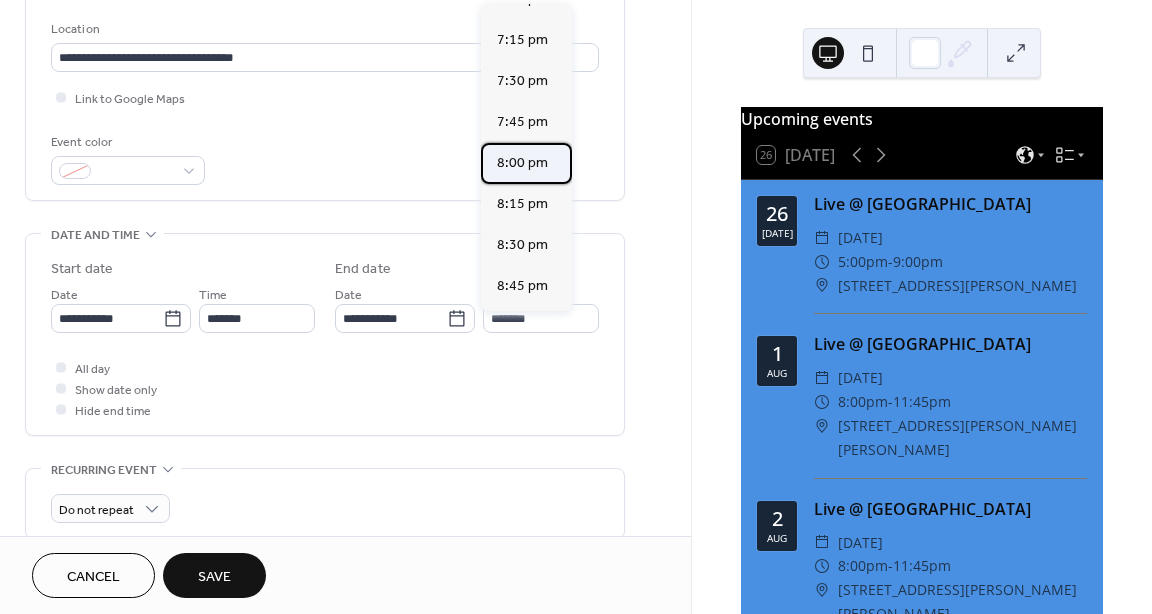 click on "8:00 pm" at bounding box center [522, 163] 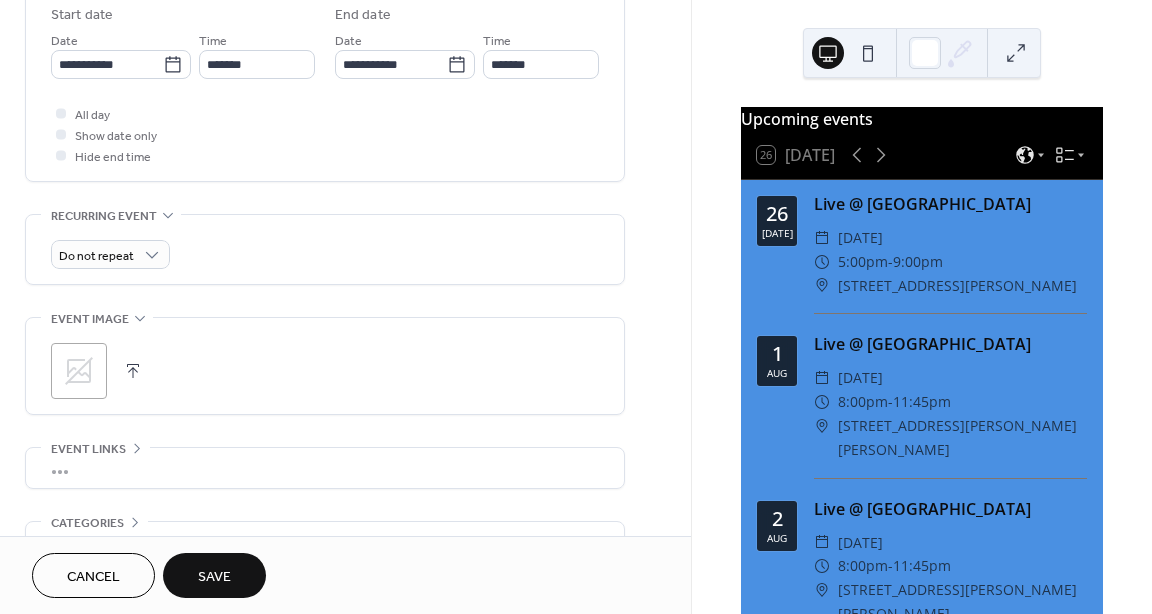 scroll, scrollTop: 673, scrollLeft: 0, axis: vertical 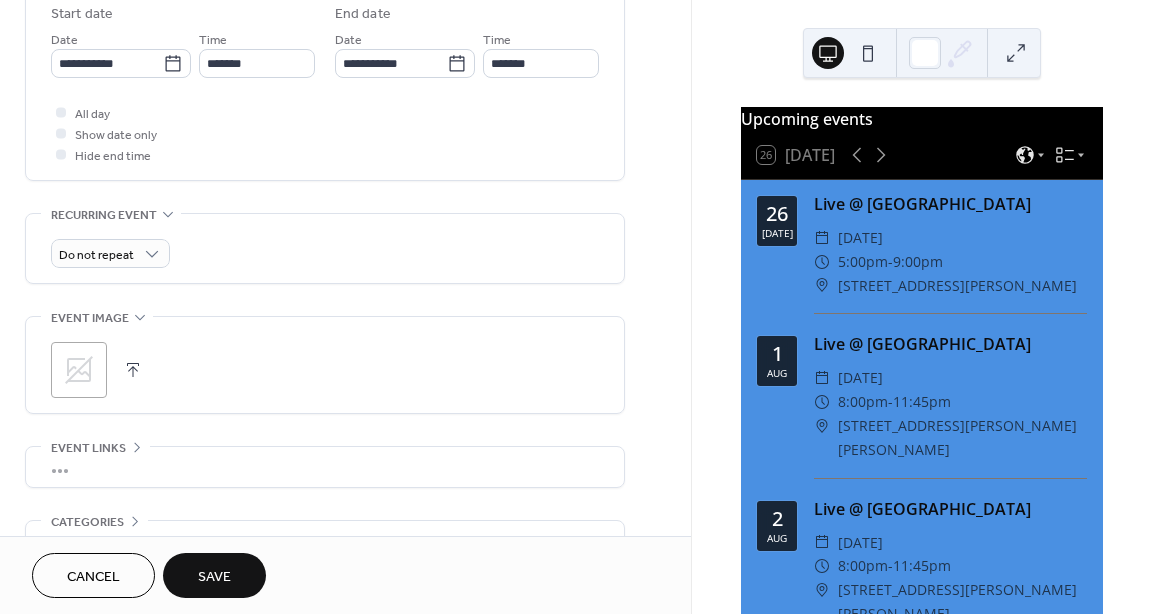 click on "Save" at bounding box center [214, 577] 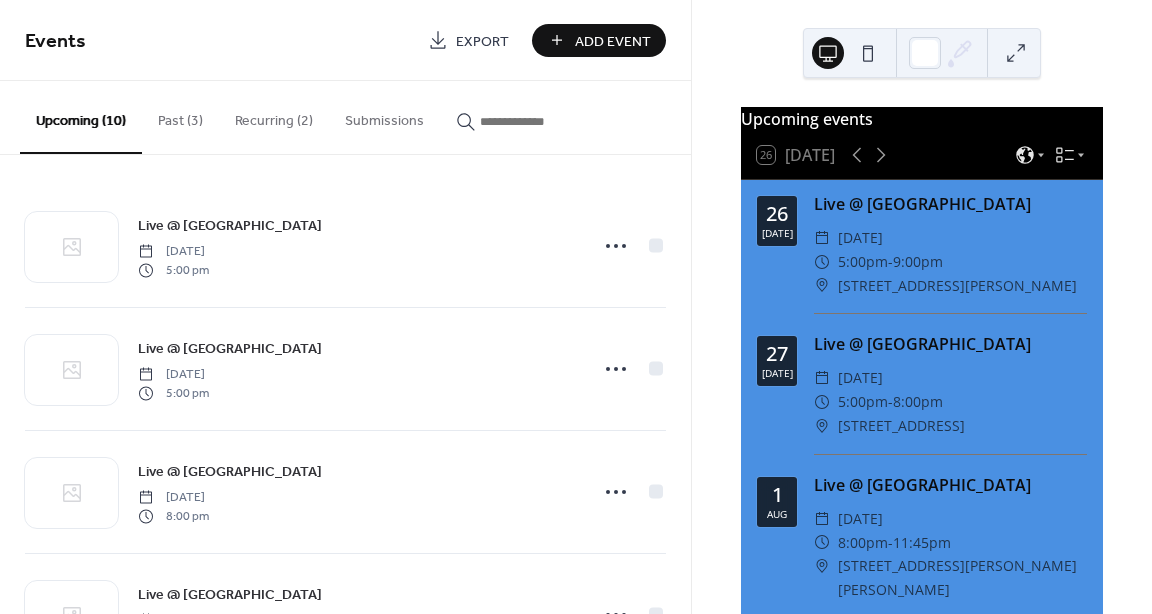 click on "Add Event" at bounding box center (613, 41) 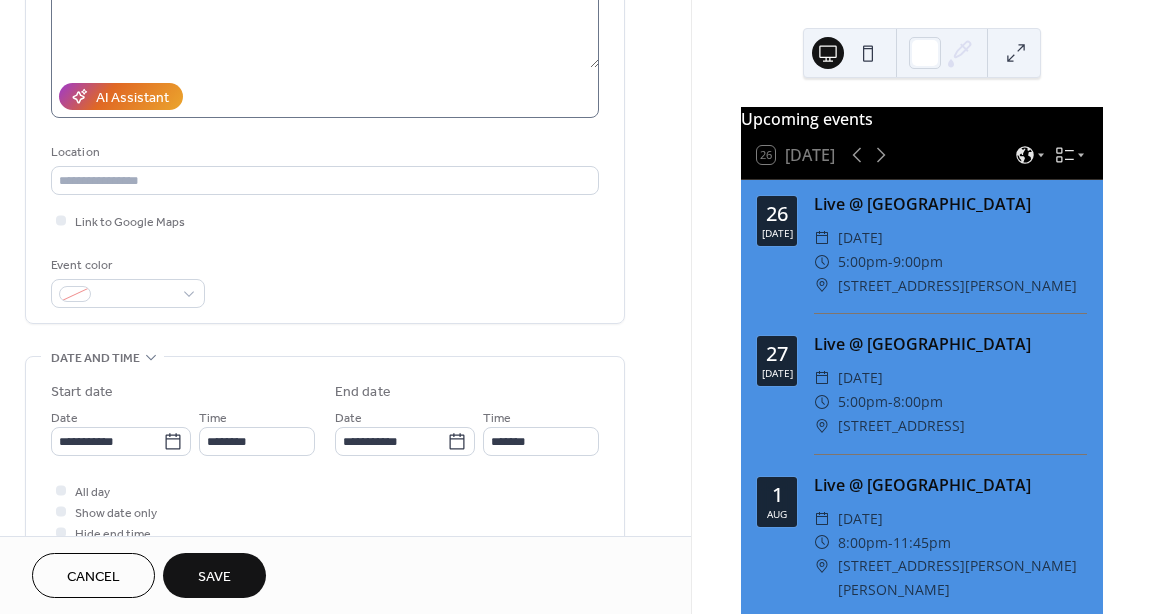 scroll, scrollTop: 296, scrollLeft: 0, axis: vertical 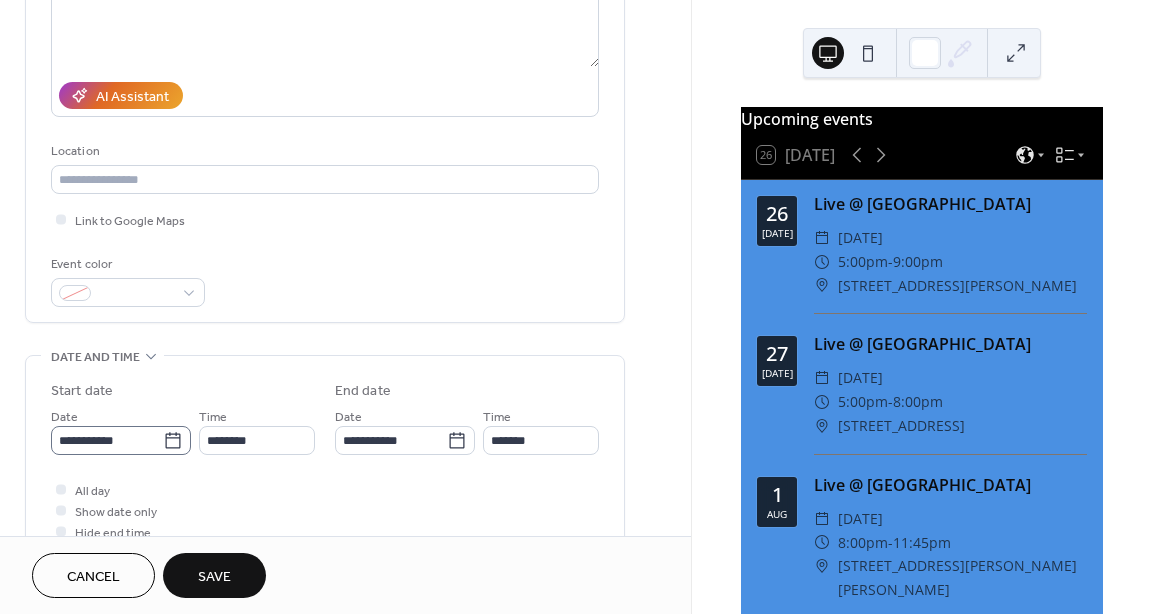 type on "**********" 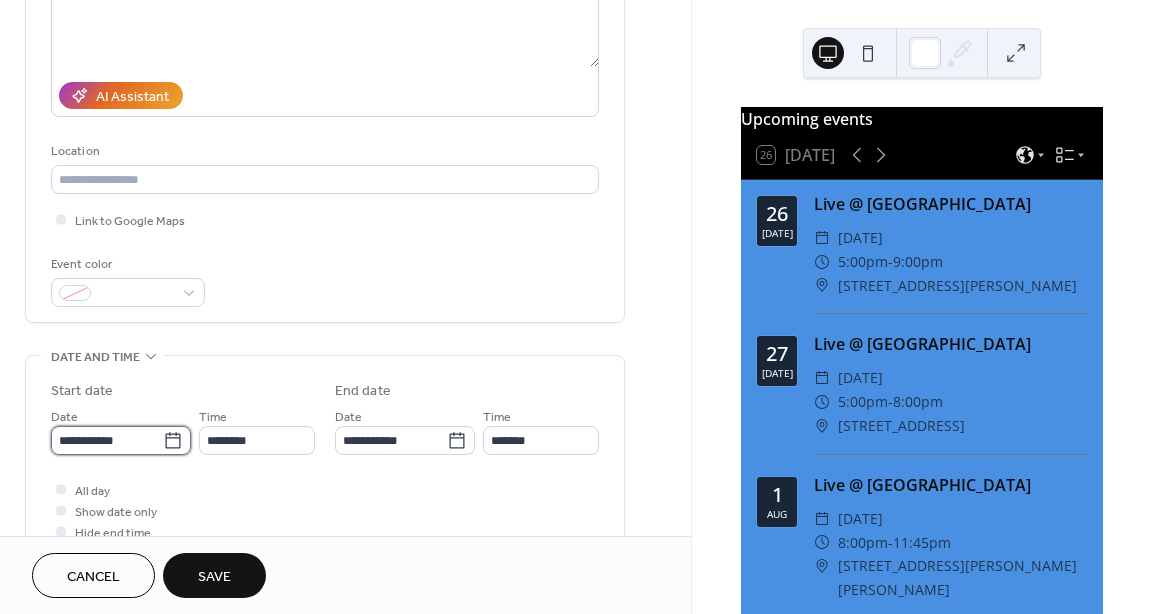 click on "**********" at bounding box center (107, 440) 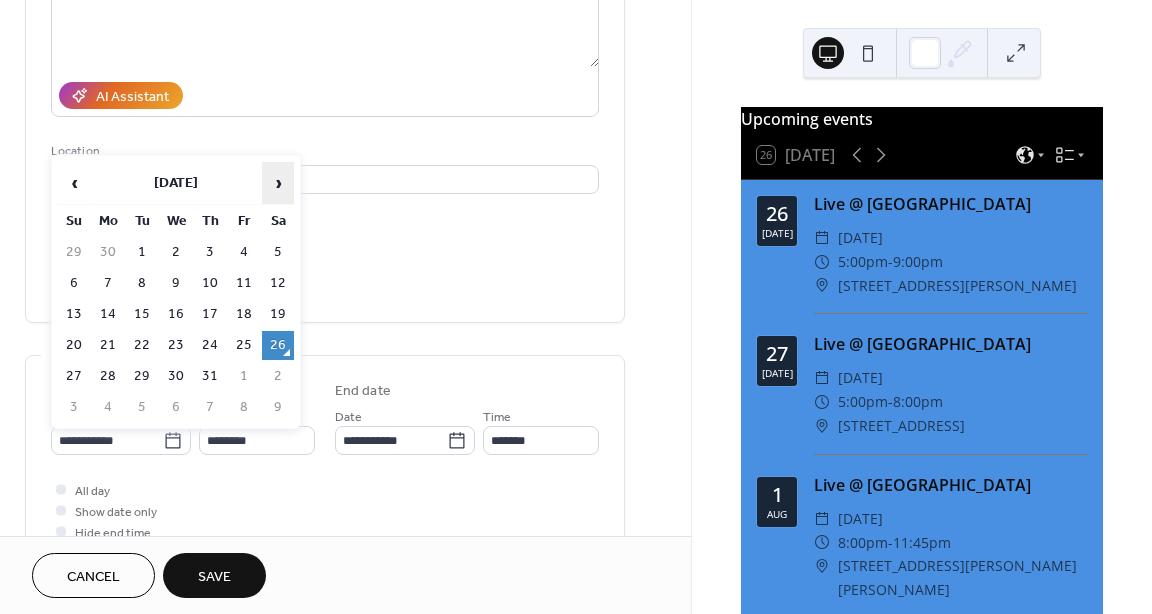 click on "›" at bounding box center [278, 183] 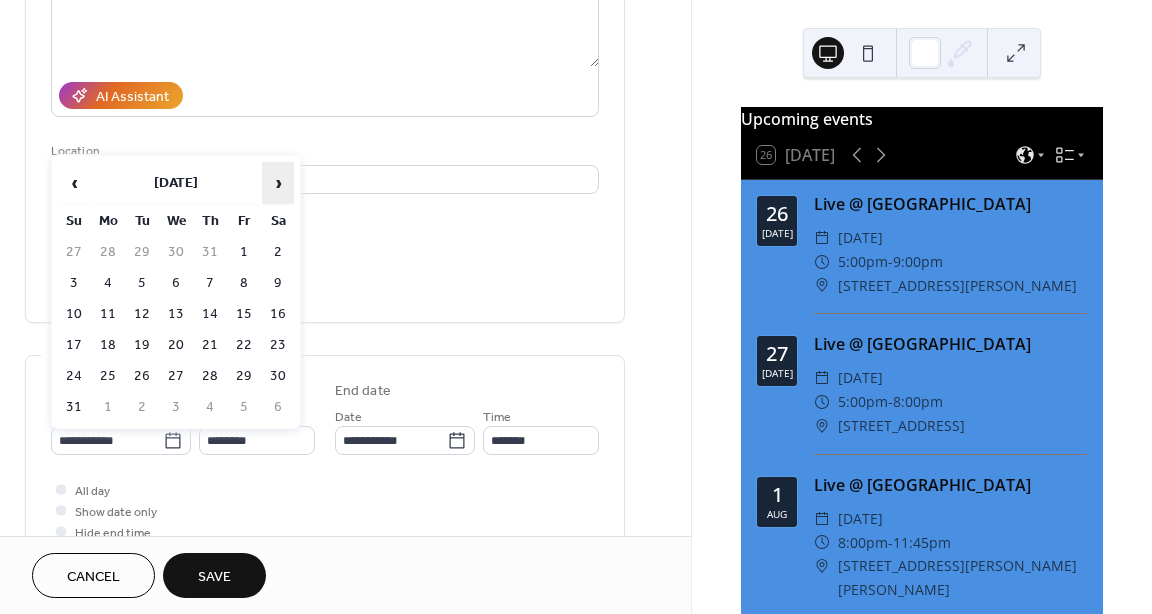 click on "›" at bounding box center (278, 183) 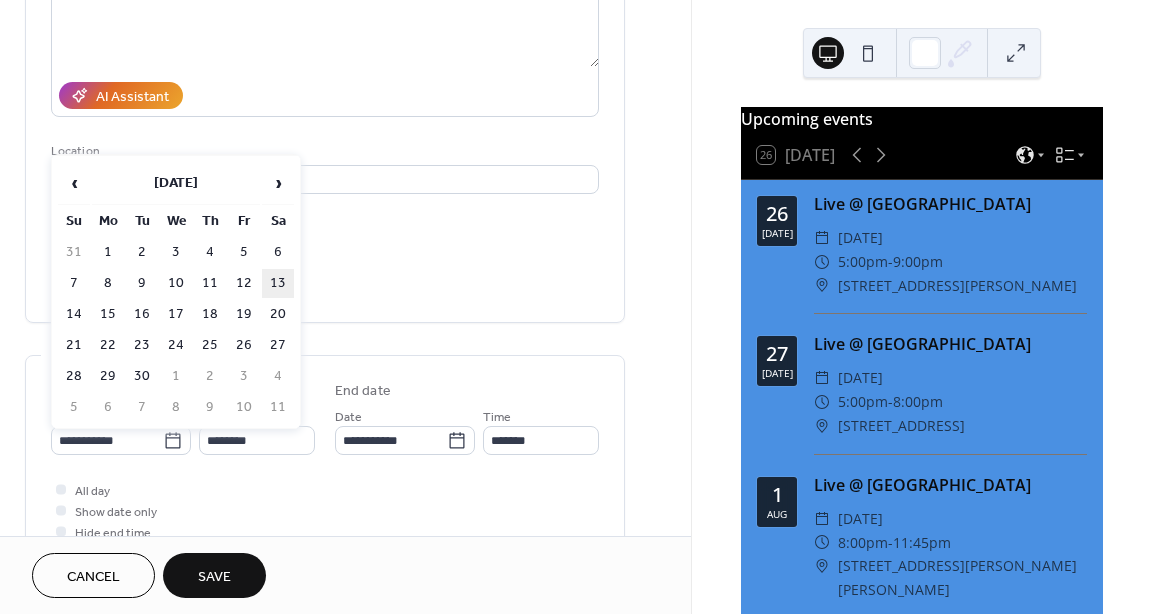 click on "13" at bounding box center [278, 283] 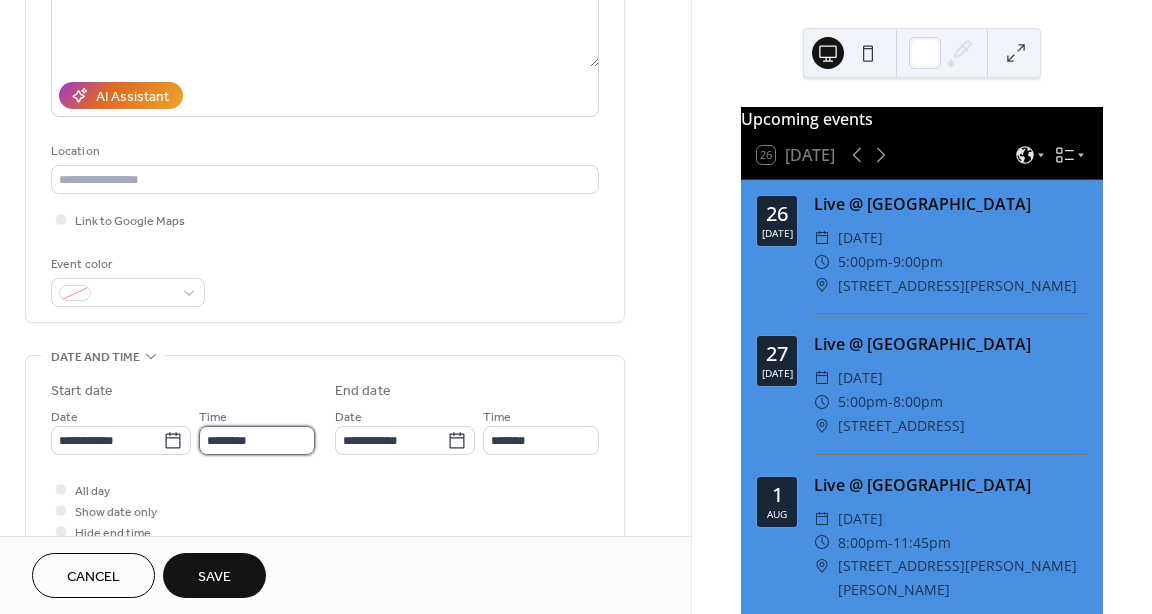 click on "********" at bounding box center (257, 440) 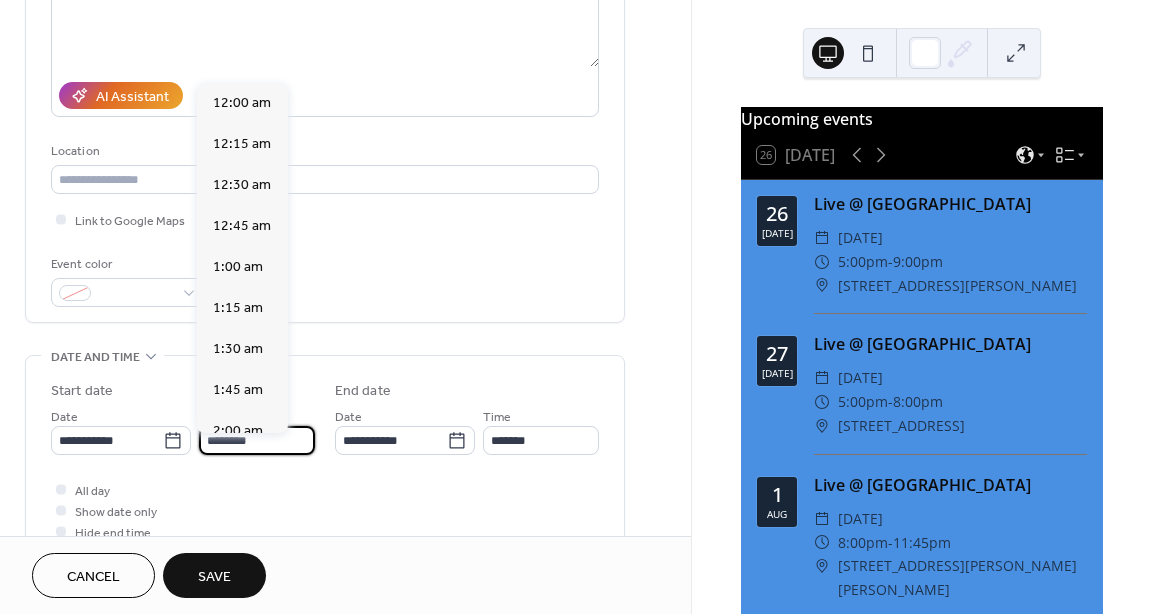 scroll, scrollTop: 2011, scrollLeft: 0, axis: vertical 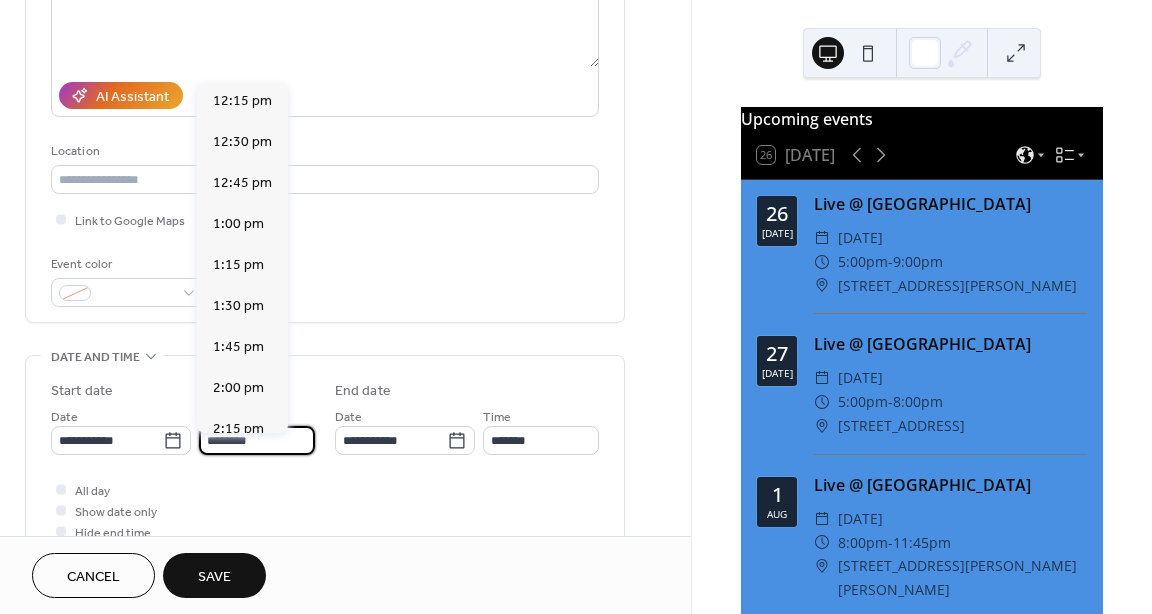 click on "********" at bounding box center [257, 440] 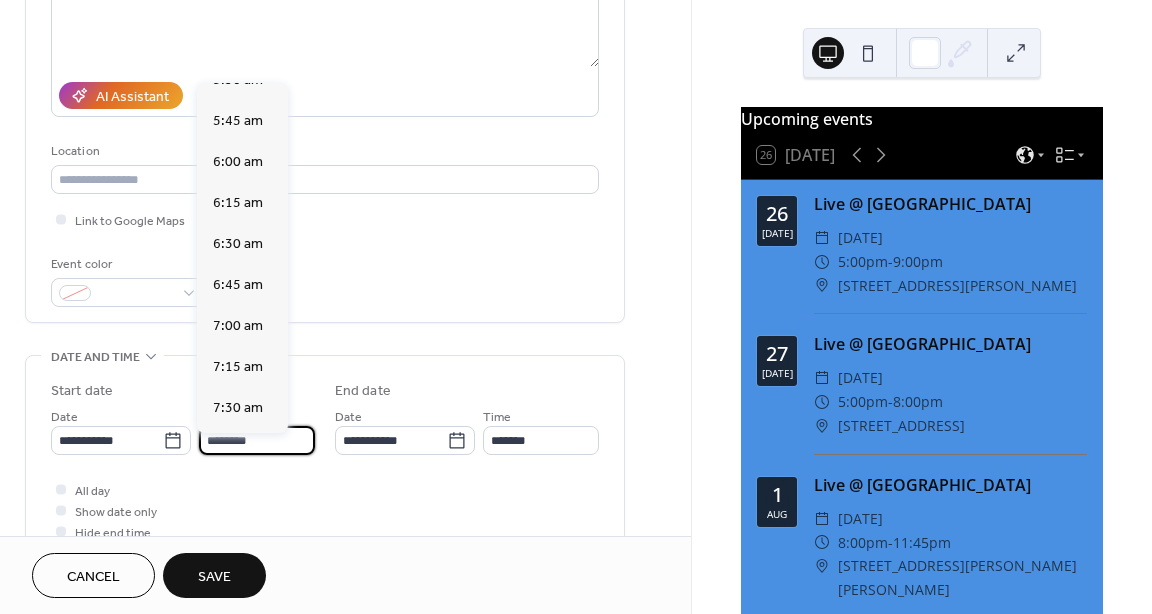 scroll, scrollTop: 916, scrollLeft: 0, axis: vertical 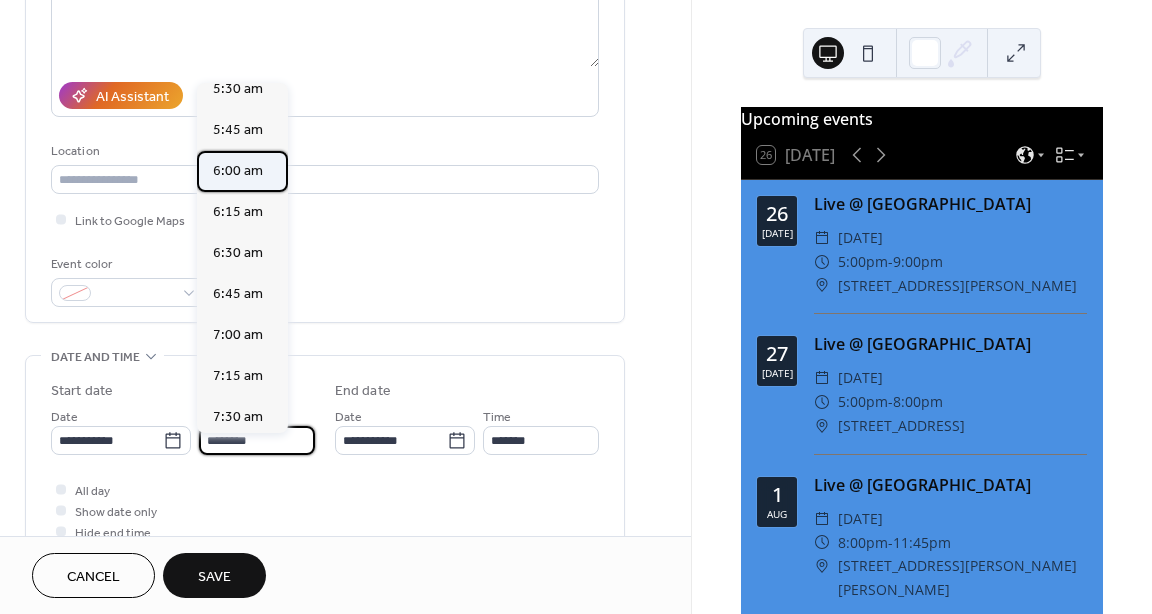 click on "6:00 am" at bounding box center [238, 171] 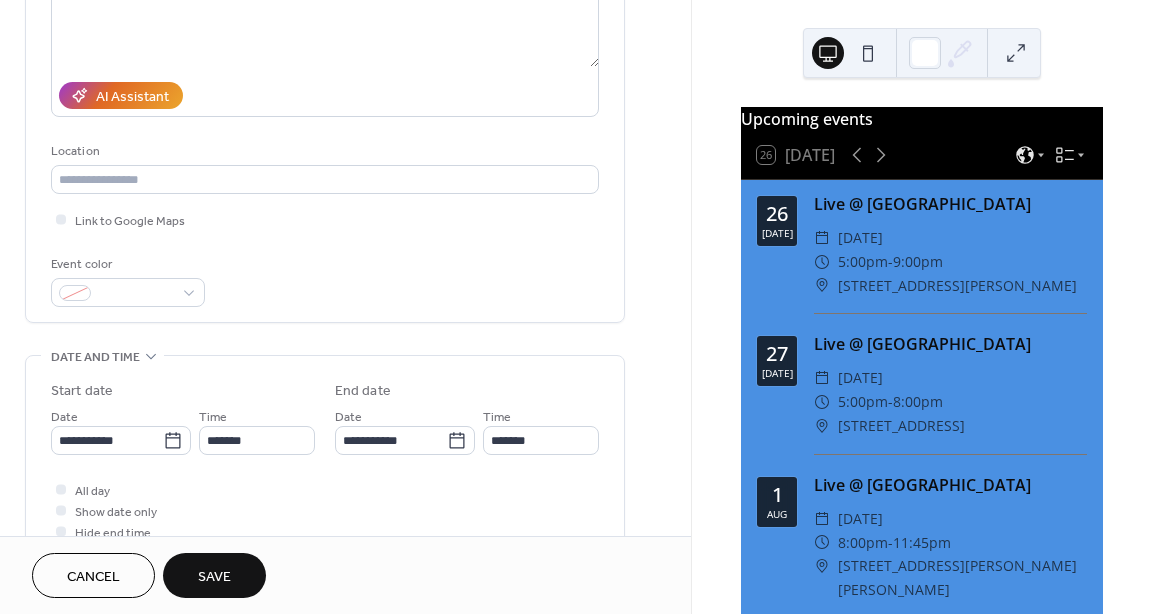 type on "*******" 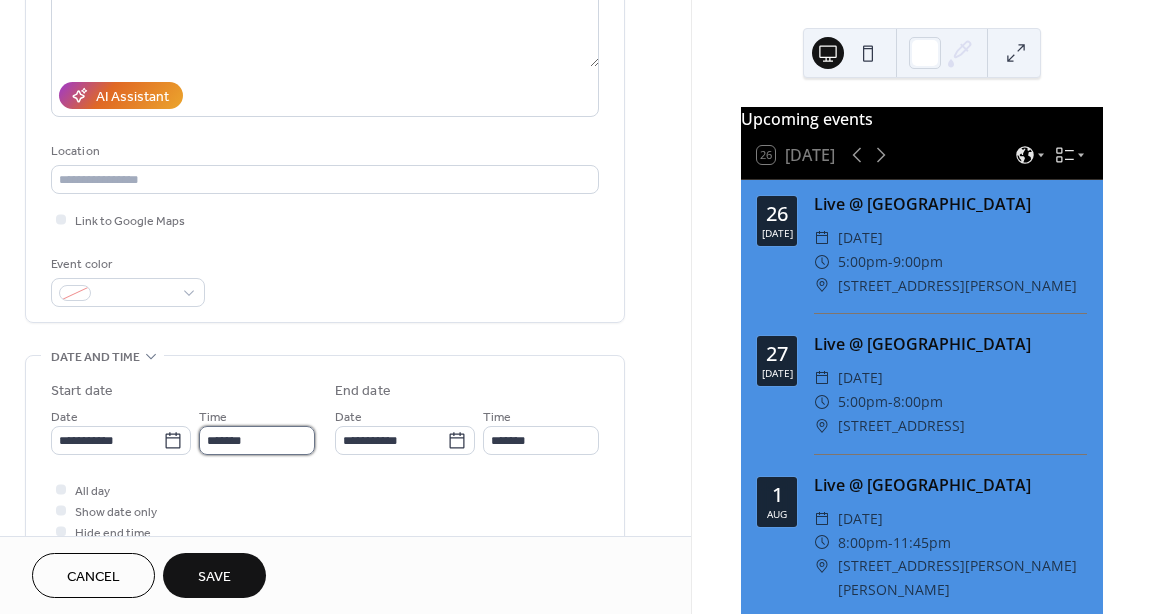 click on "*******" at bounding box center (257, 440) 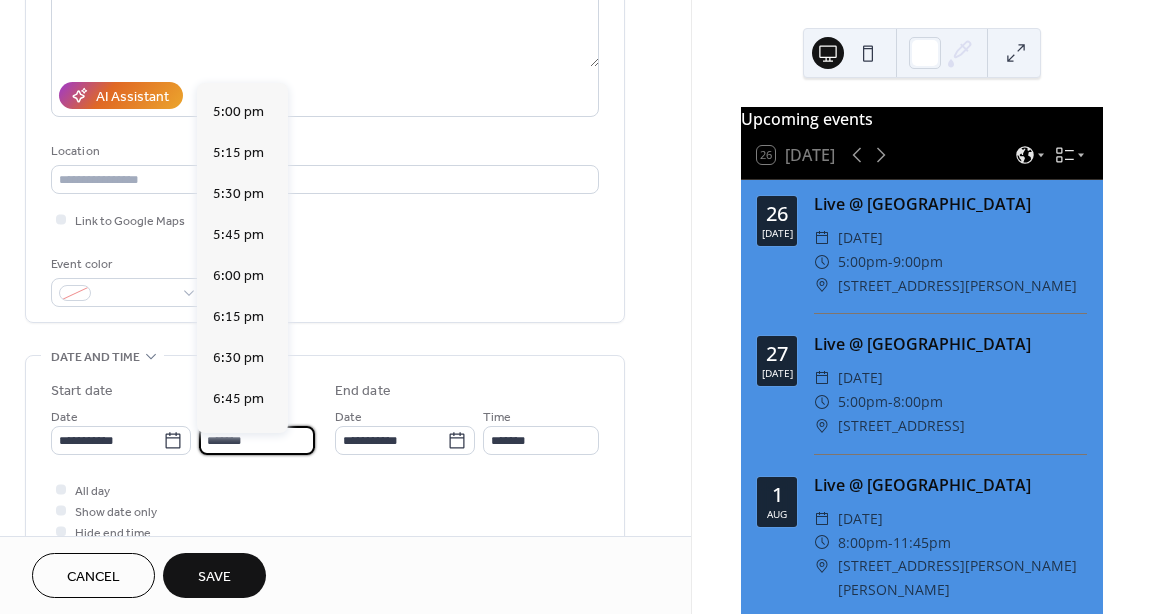 scroll, scrollTop: 2780, scrollLeft: 0, axis: vertical 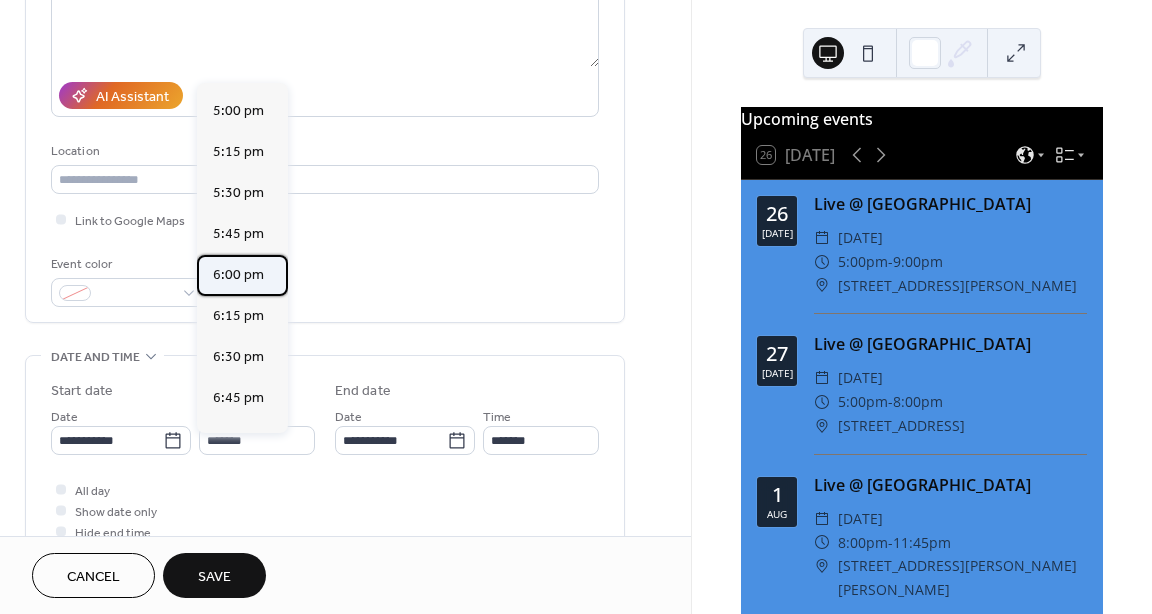click on "6:00 pm" at bounding box center (238, 275) 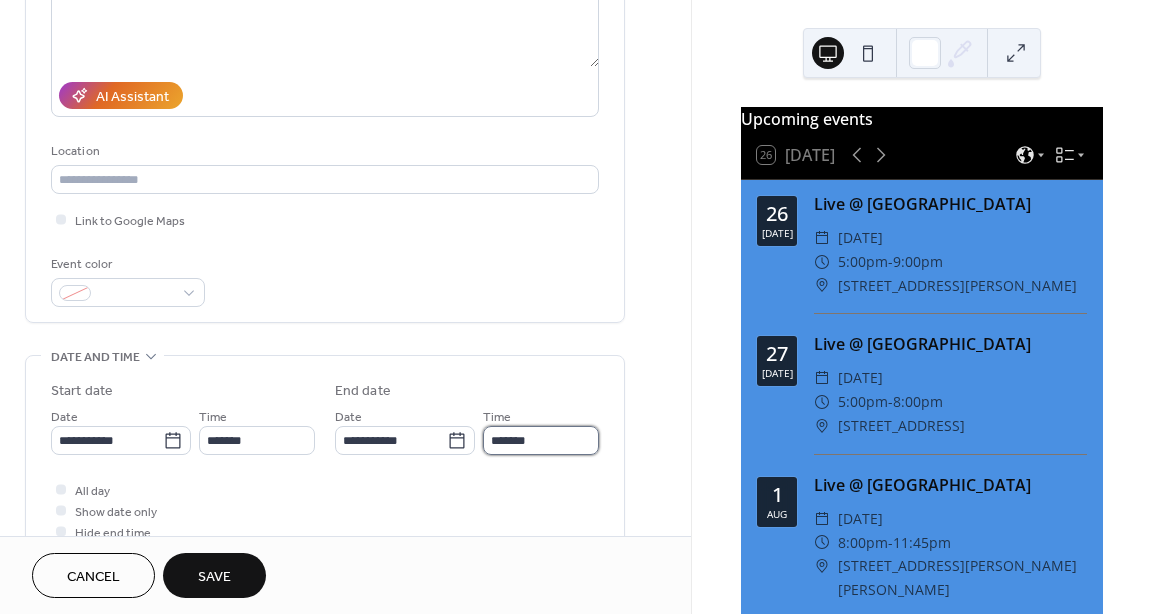 click on "*******" at bounding box center (541, 440) 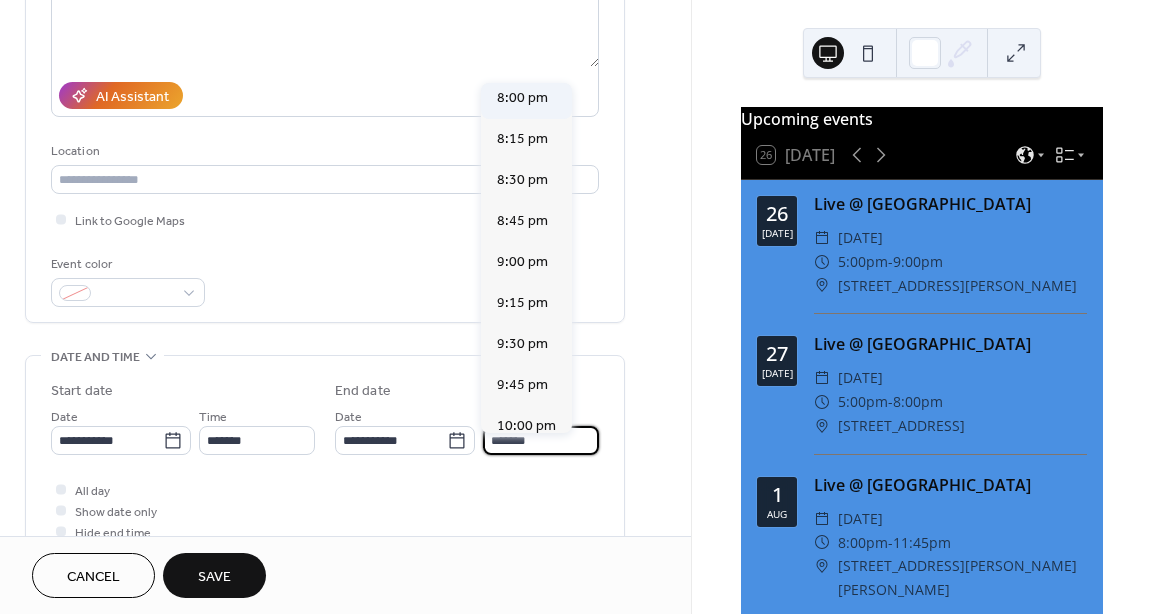 scroll, scrollTop: 329, scrollLeft: 0, axis: vertical 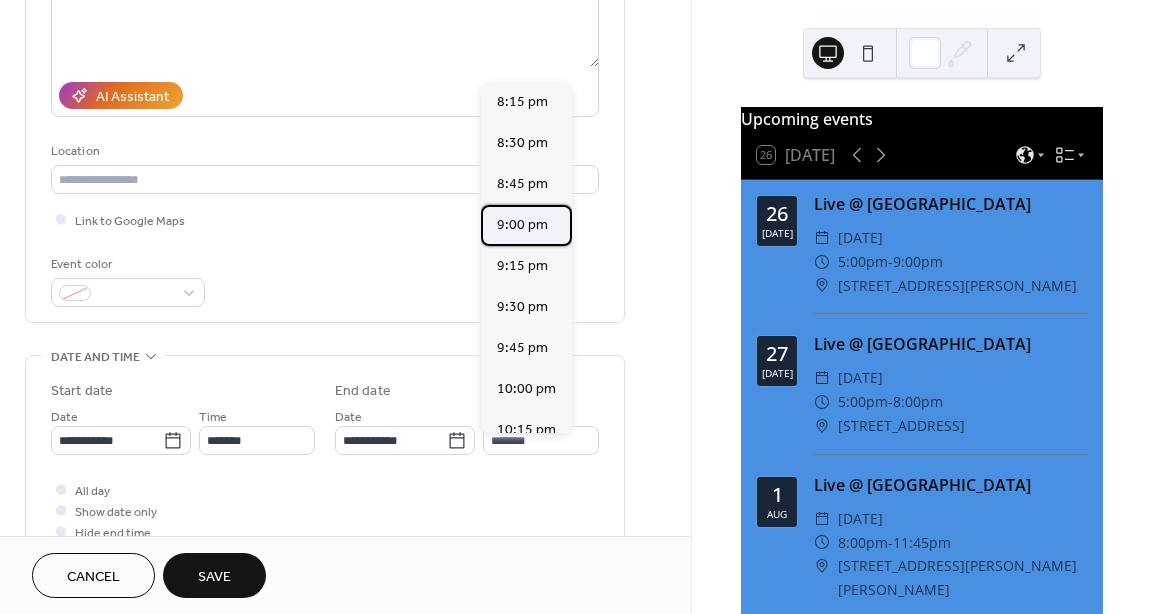 click on "9:00 pm" at bounding box center [522, 225] 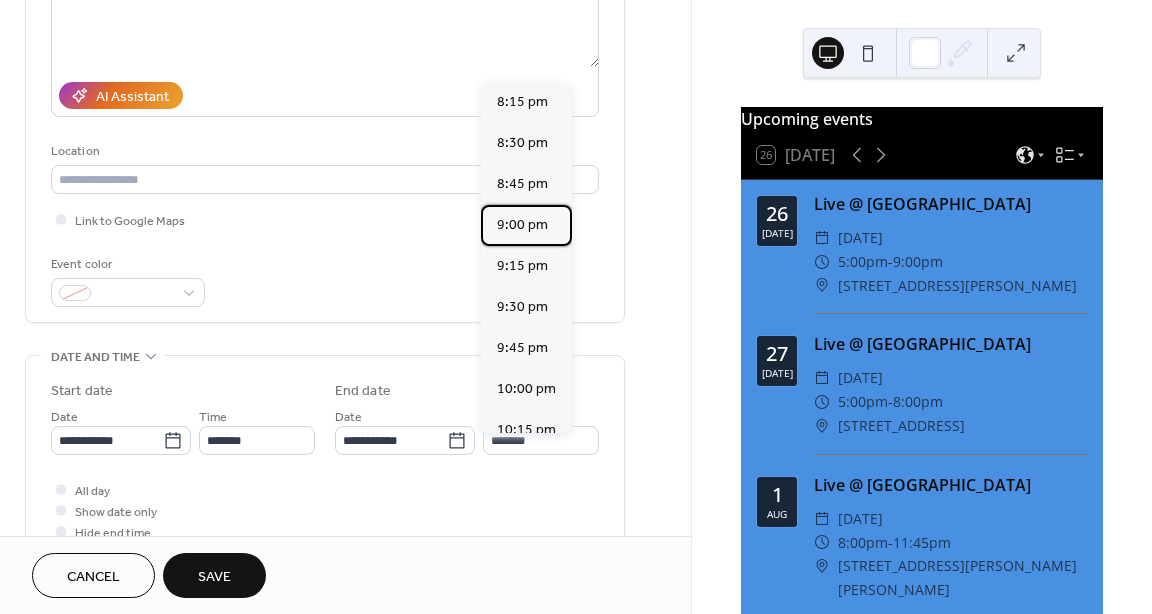 type on "*******" 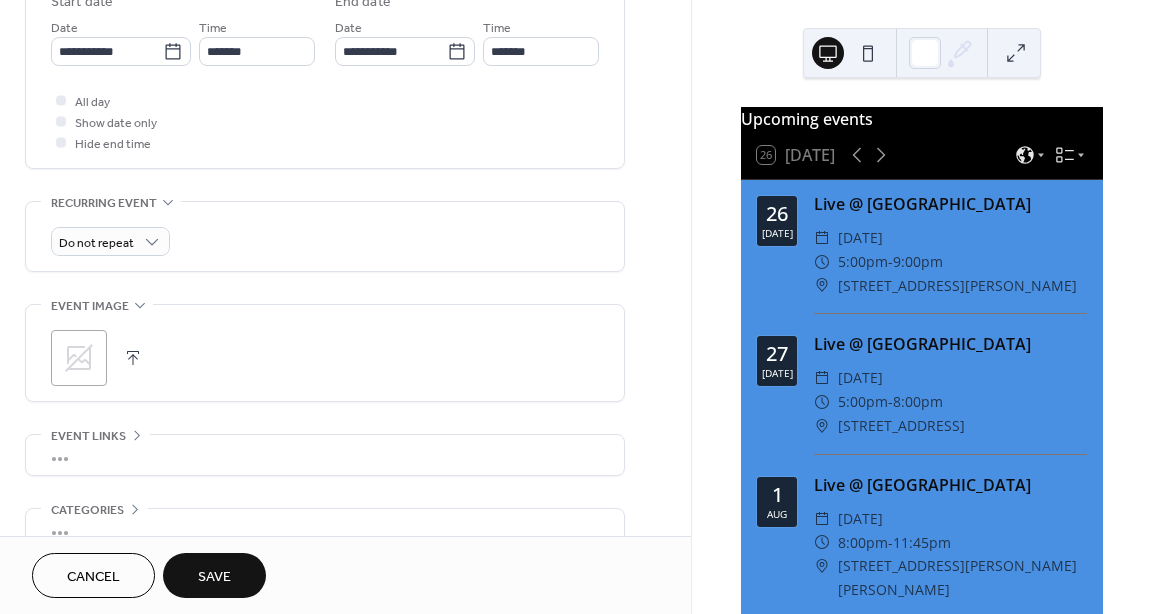 scroll, scrollTop: 610, scrollLeft: 0, axis: vertical 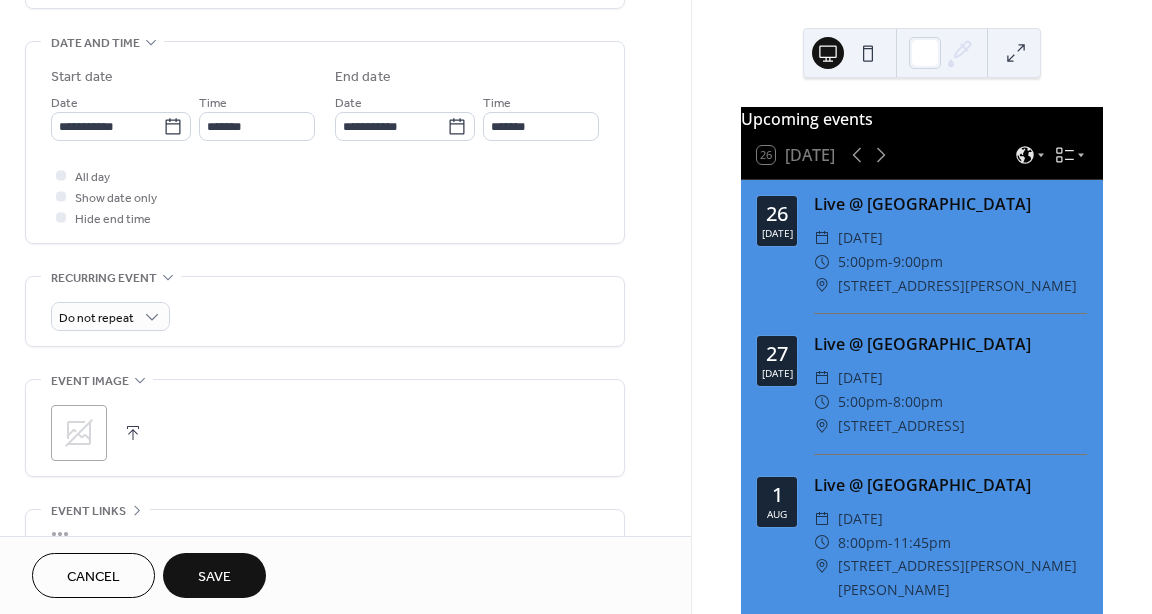 click on "Save" at bounding box center (214, 577) 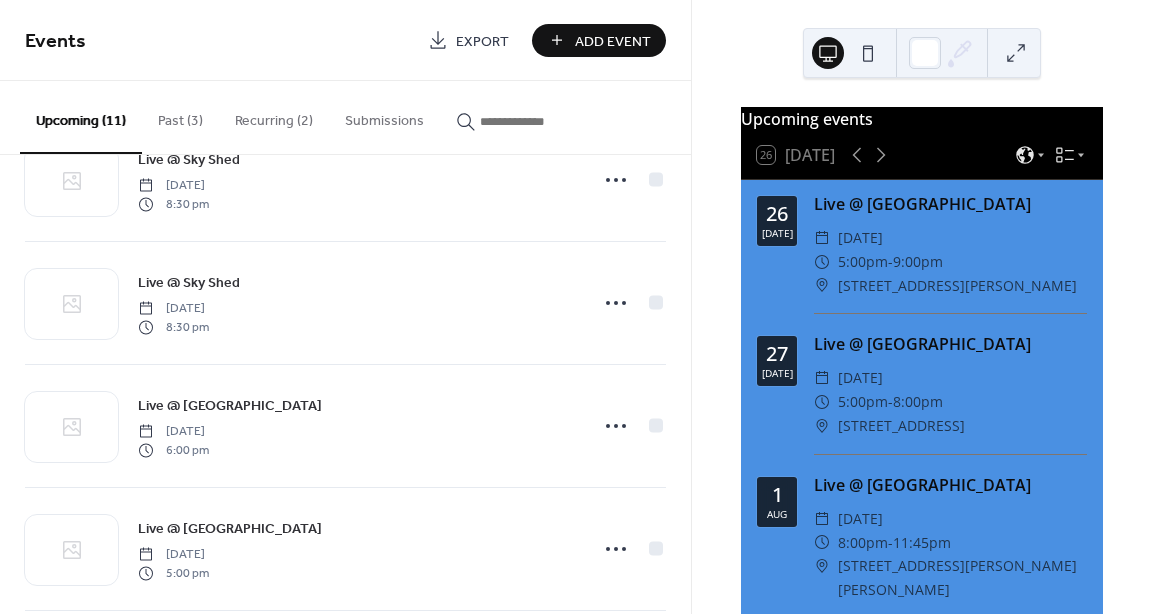 scroll, scrollTop: 561, scrollLeft: 0, axis: vertical 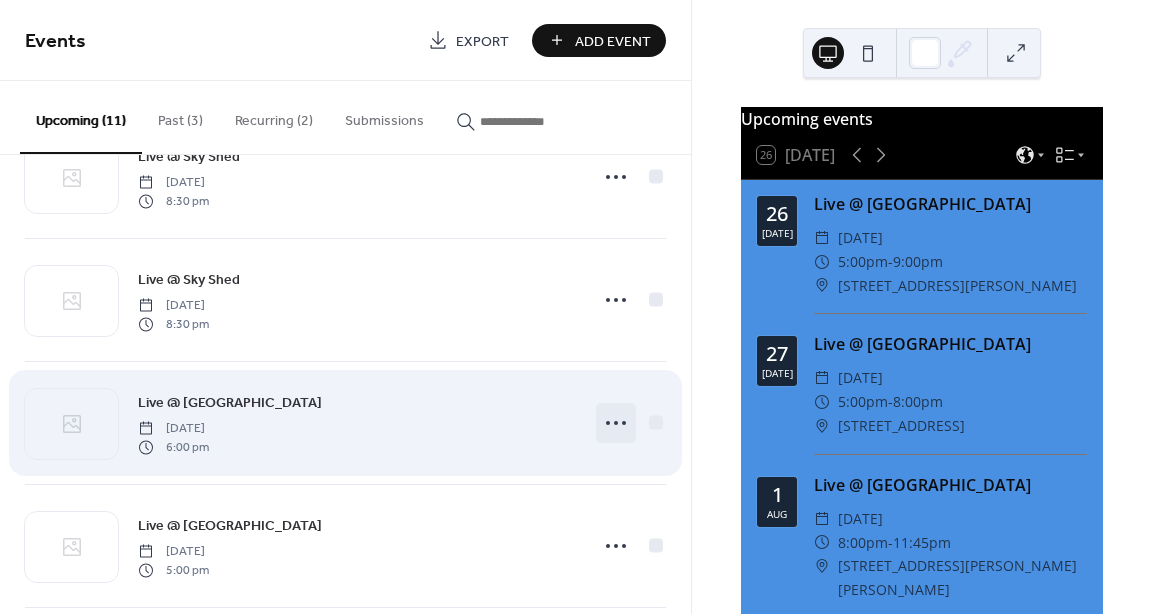 click 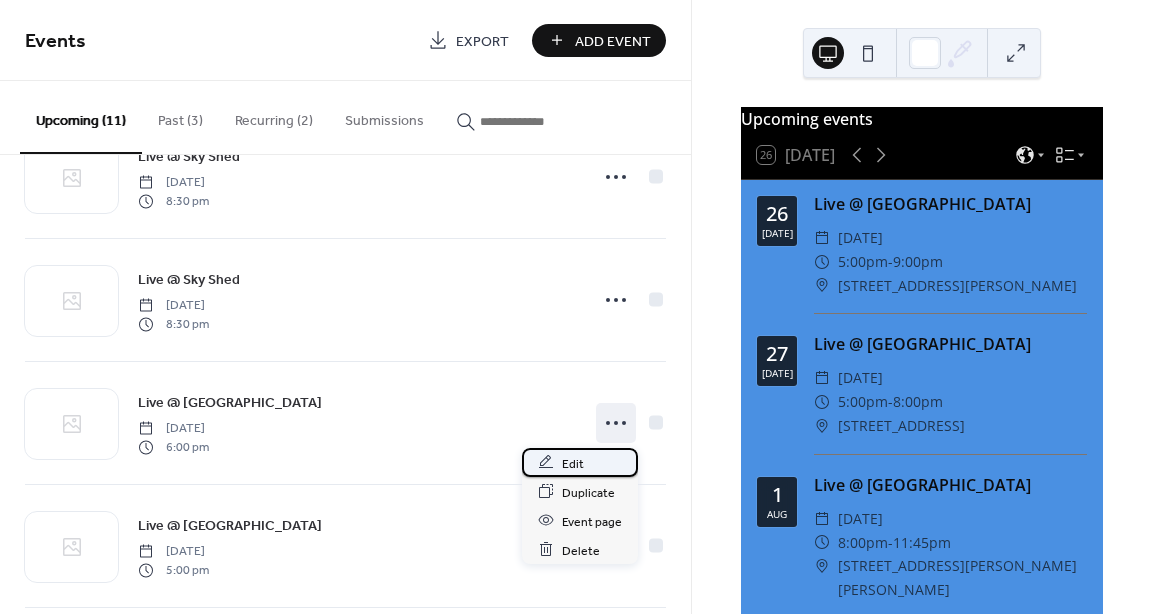 click on "Edit" at bounding box center (573, 463) 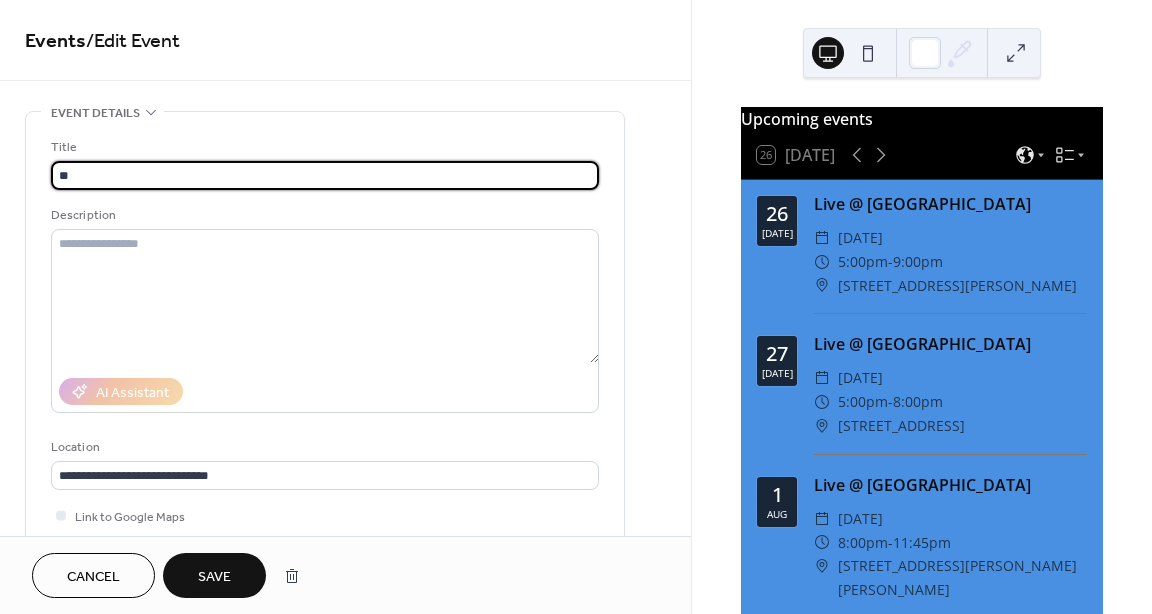 type on "*" 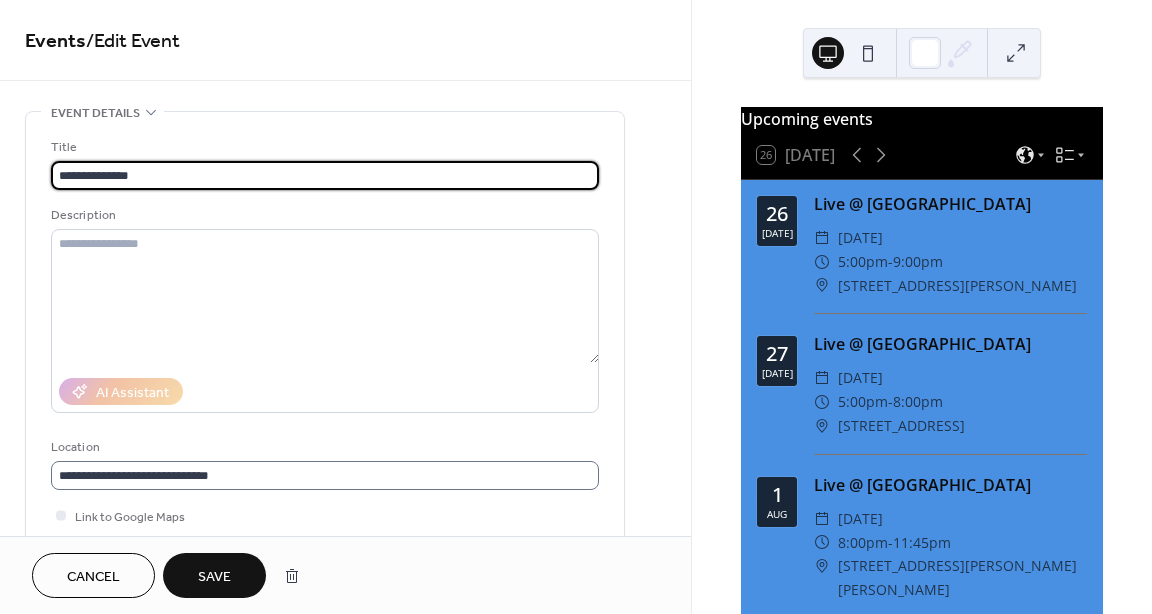 type on "**********" 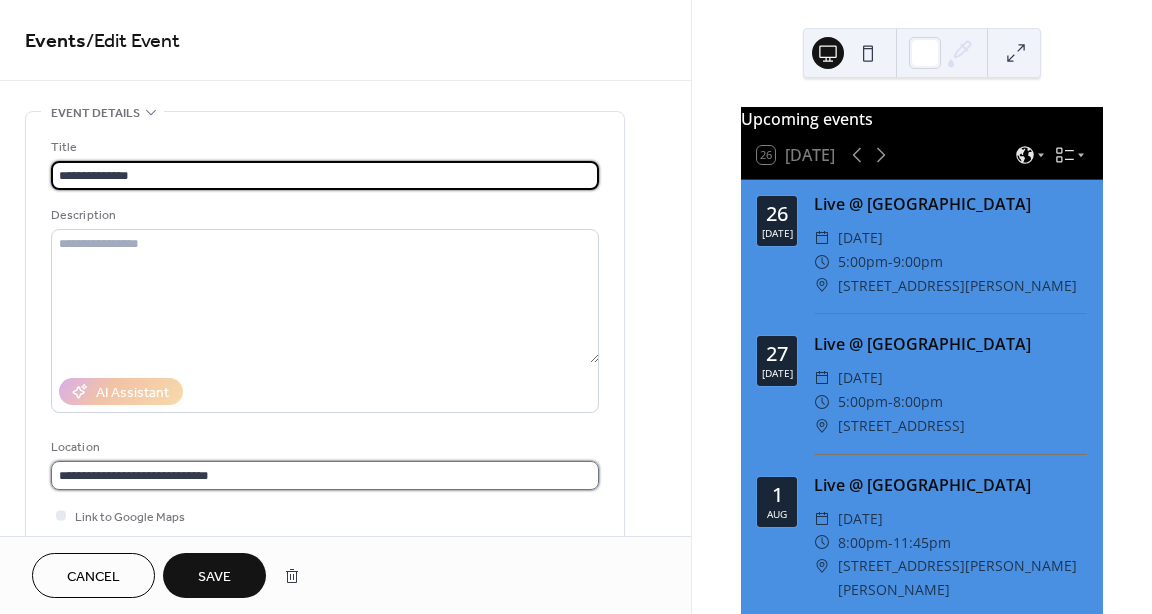 click on "**********" at bounding box center (325, 475) 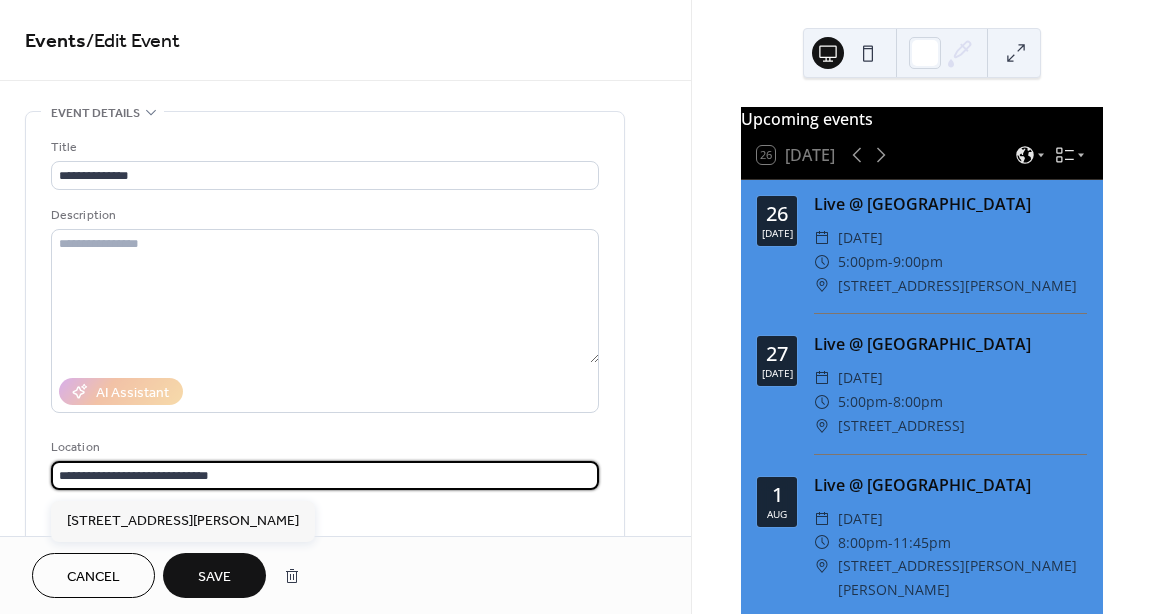 click on "**********" at bounding box center (325, 475) 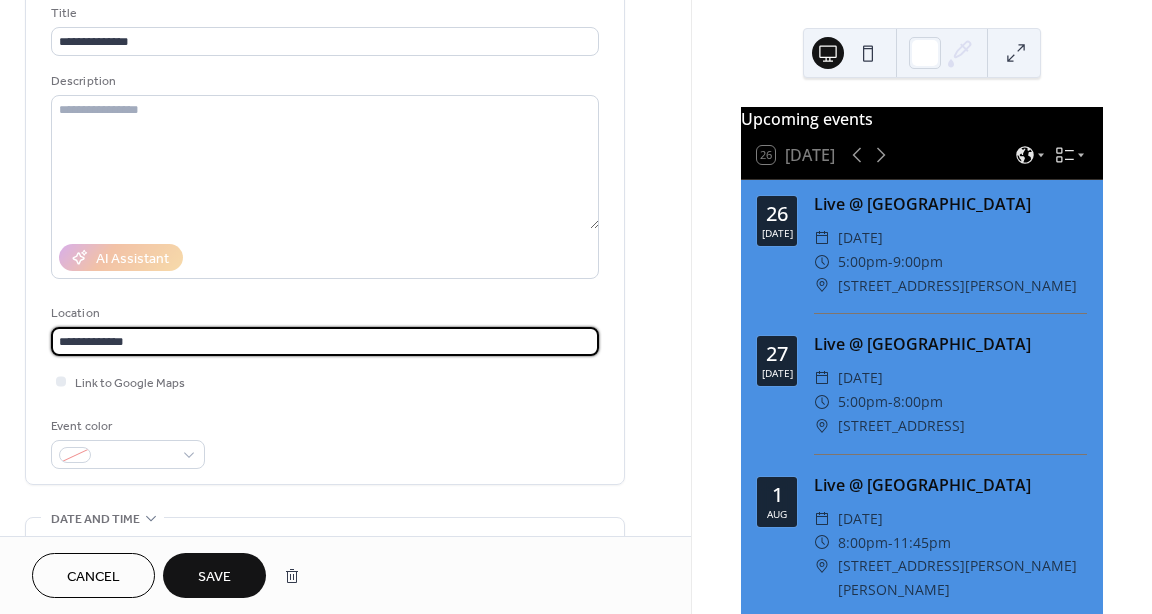scroll, scrollTop: 0, scrollLeft: 0, axis: both 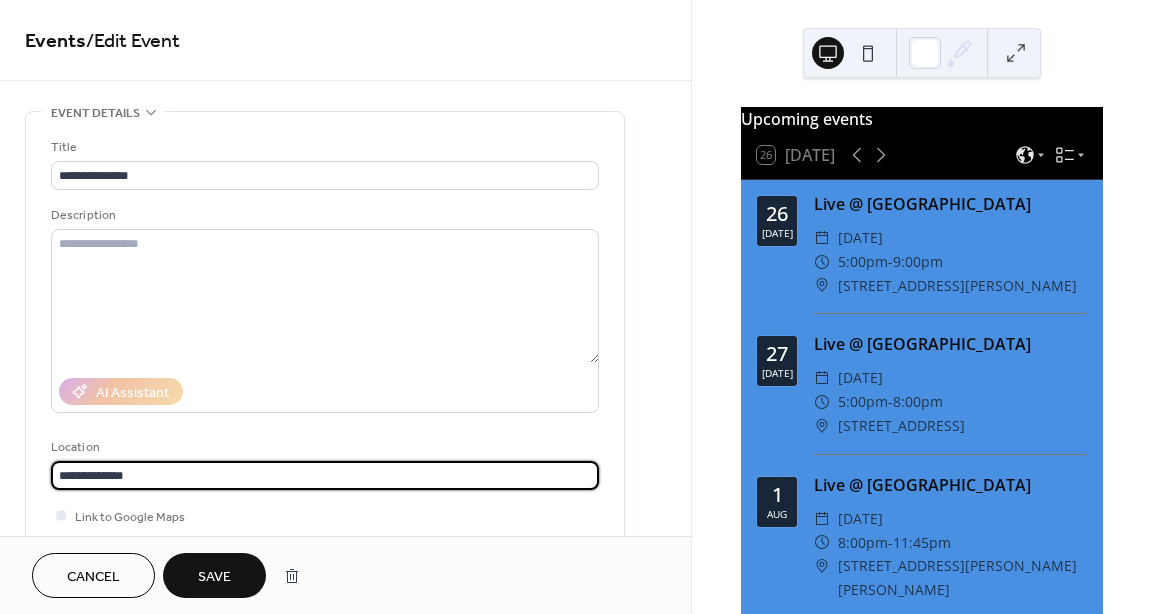 type on "**********" 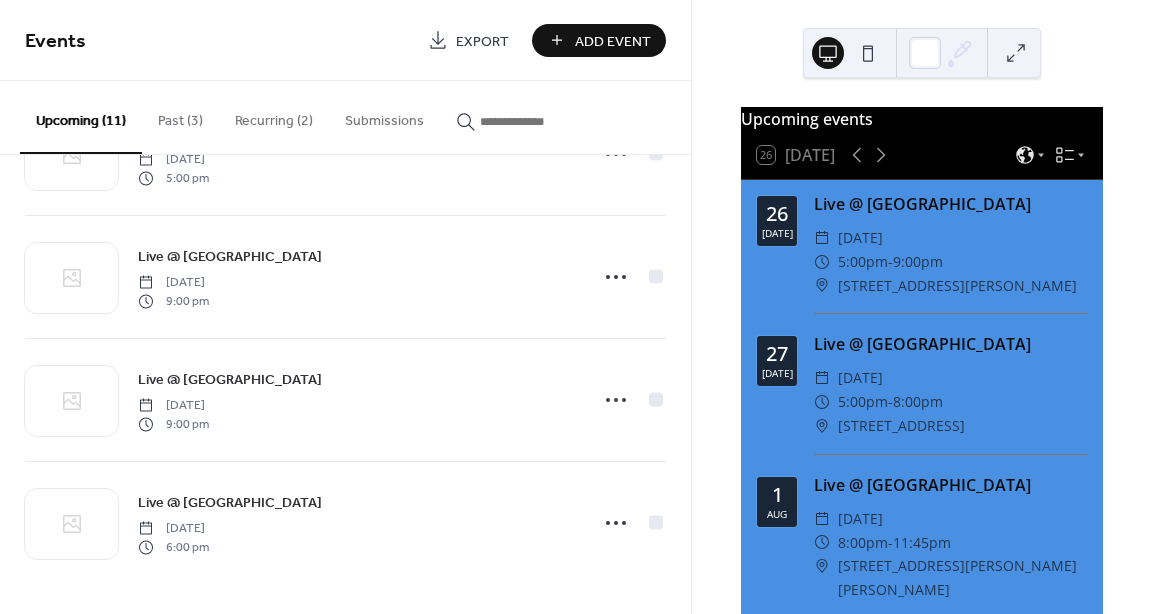 scroll, scrollTop: 954, scrollLeft: 0, axis: vertical 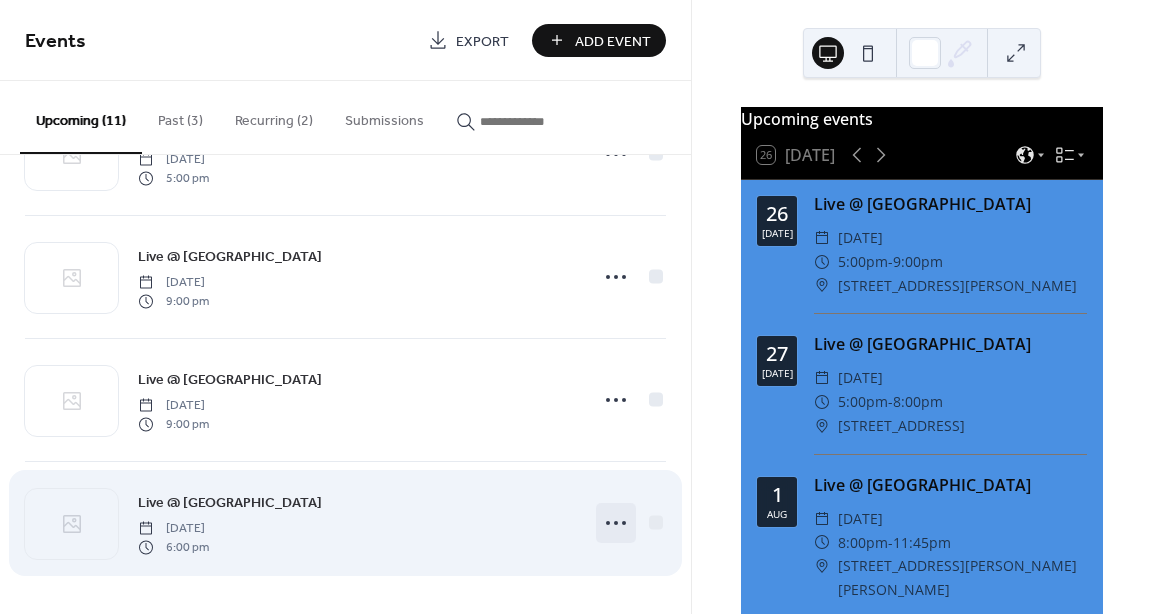 click 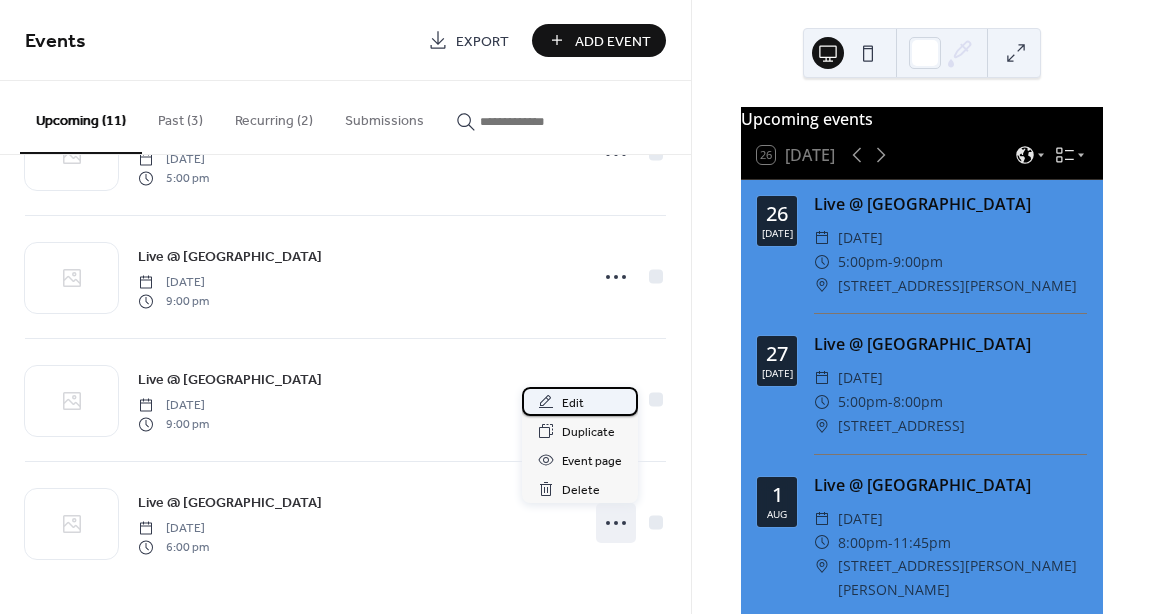 click on "Edit" at bounding box center (573, 403) 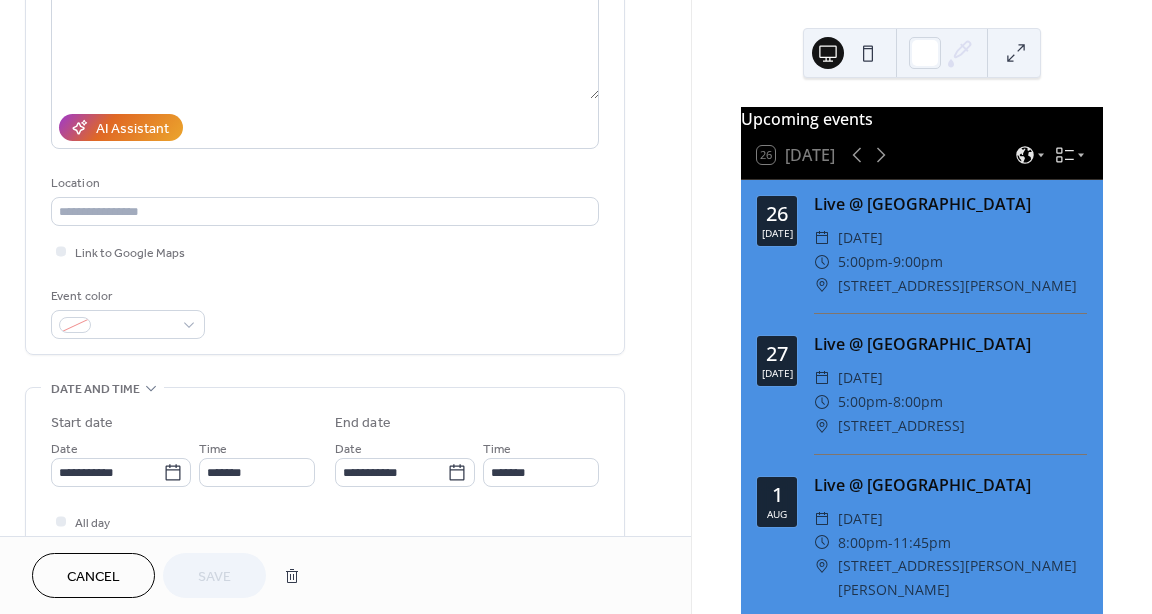 scroll, scrollTop: 262, scrollLeft: 0, axis: vertical 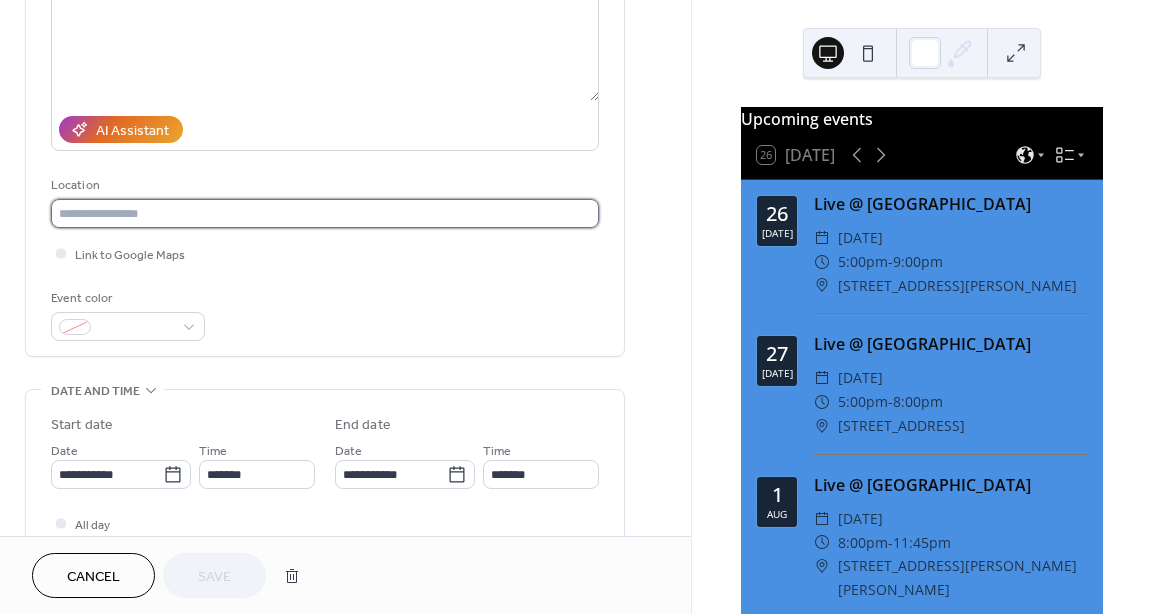 click at bounding box center (325, 213) 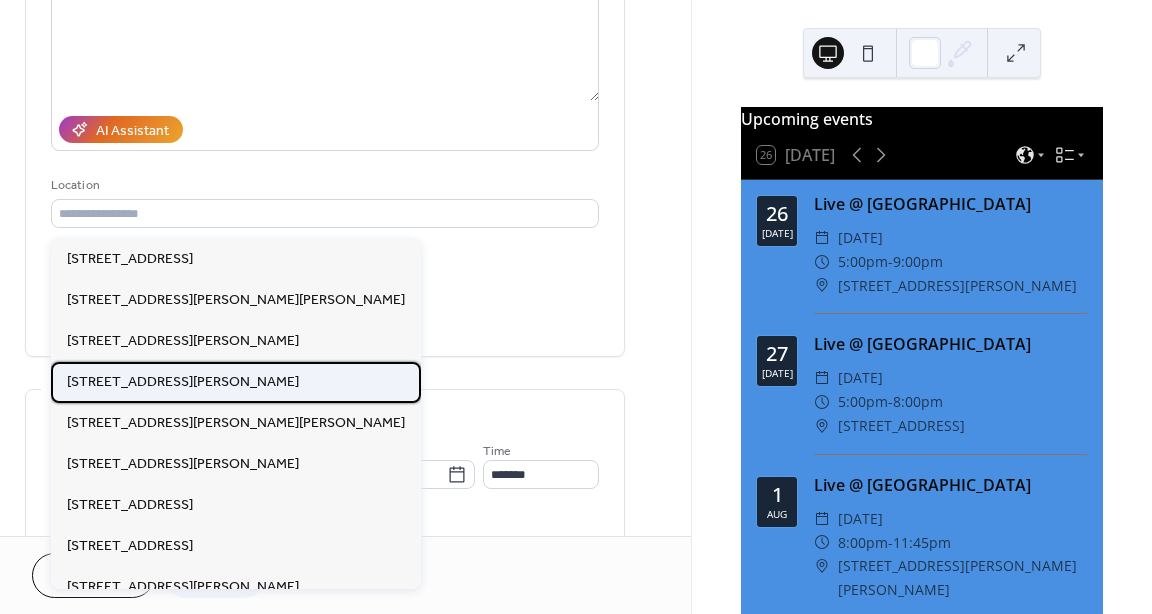 click on "[STREET_ADDRESS][PERSON_NAME]" at bounding box center (183, 382) 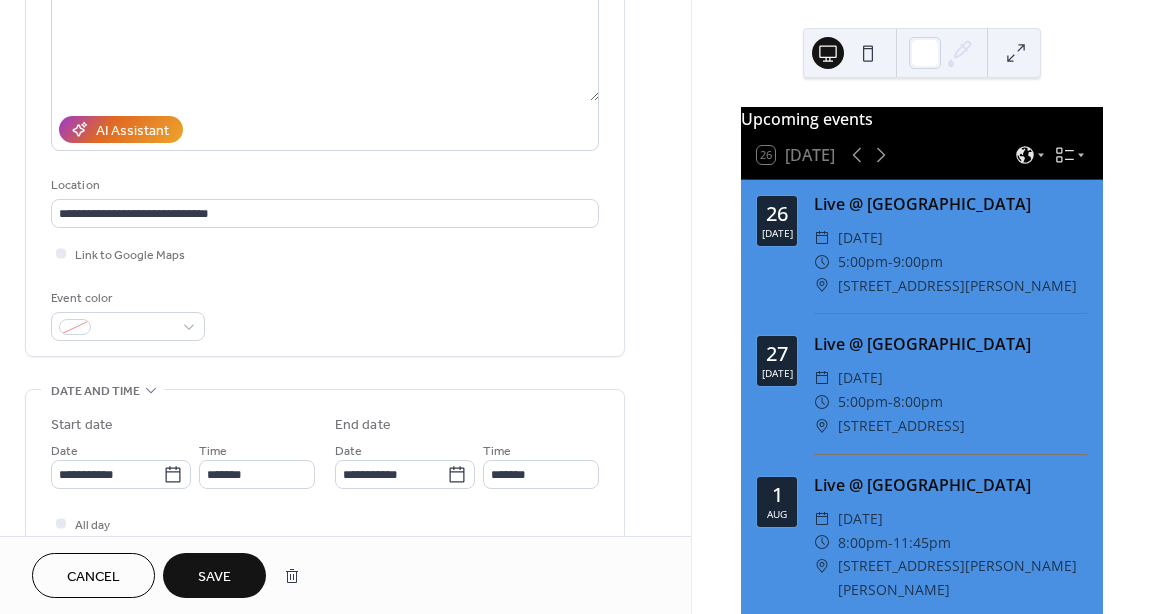 click on "Save" at bounding box center (214, 577) 